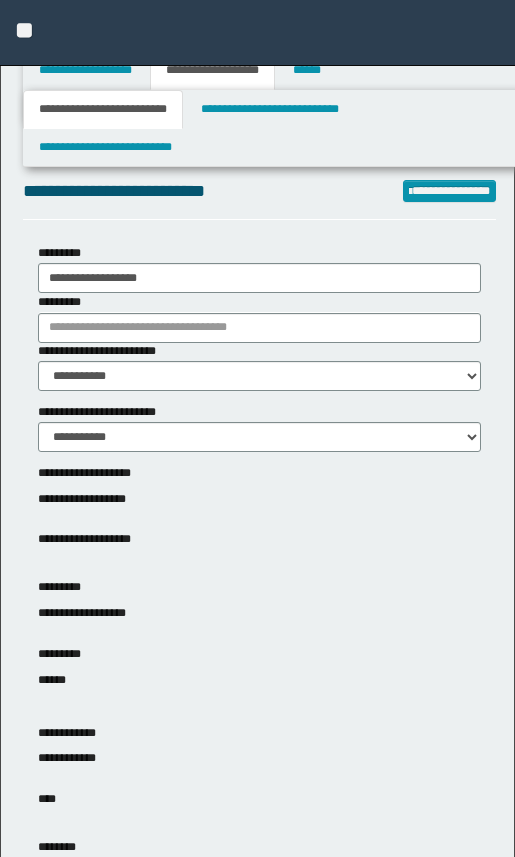 select on "*" 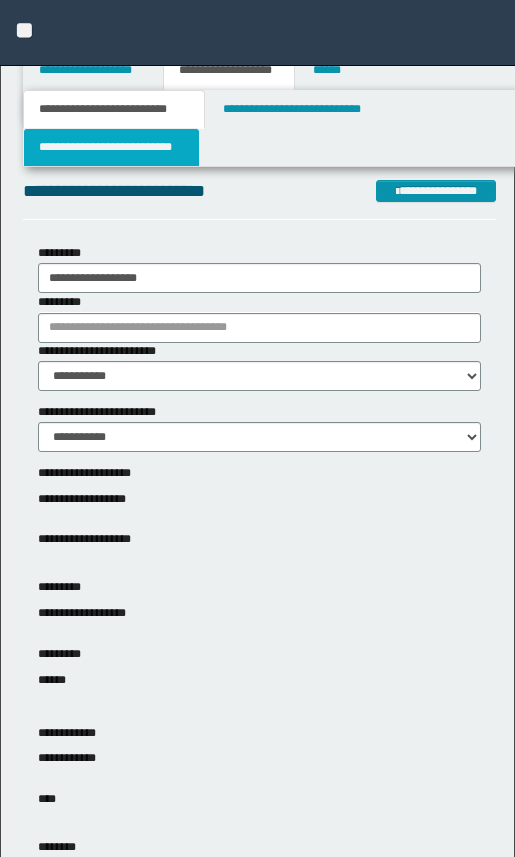 scroll, scrollTop: 1524, scrollLeft: 0, axis: vertical 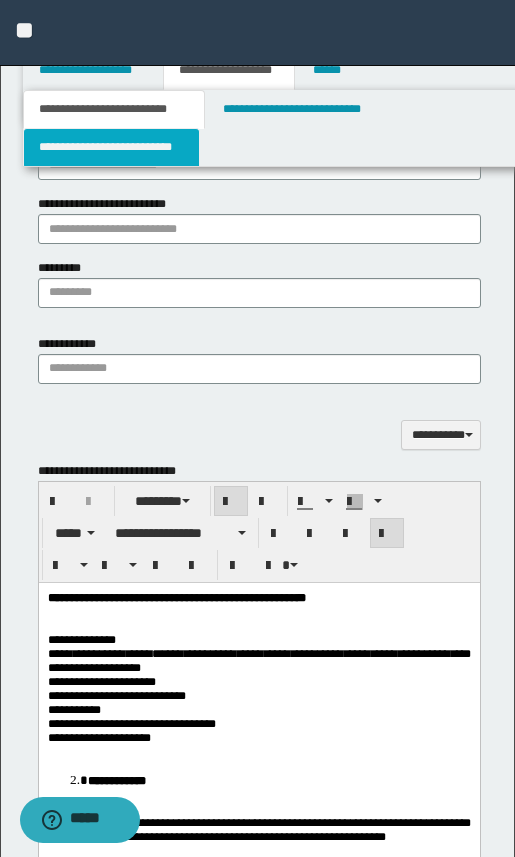 click on "**********" at bounding box center [112, 147] 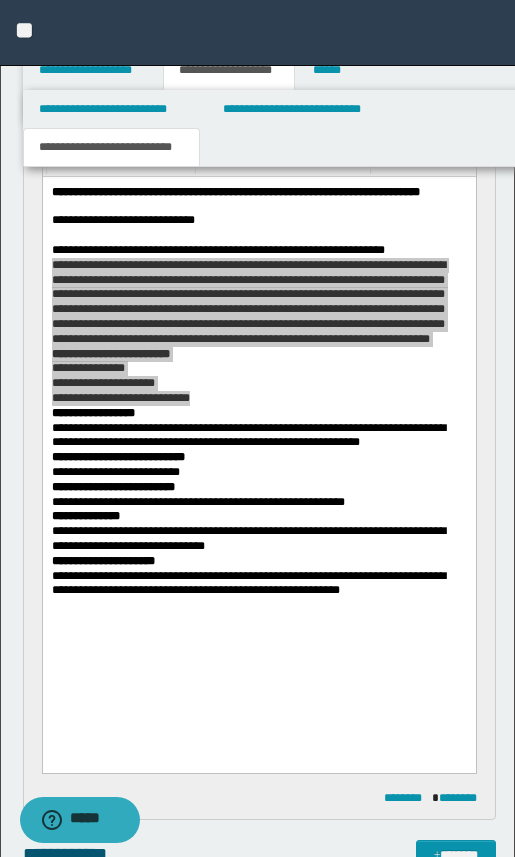 scroll, scrollTop: 1274, scrollLeft: 0, axis: vertical 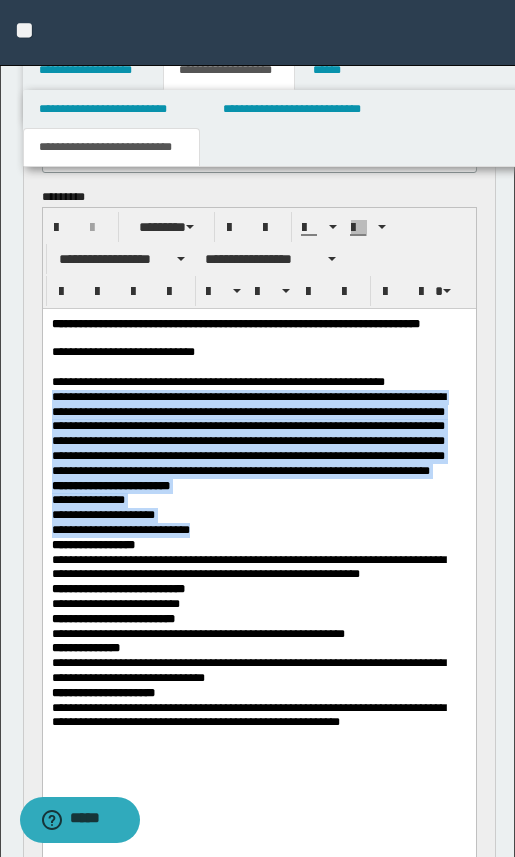 click on "**********" at bounding box center (258, 514) 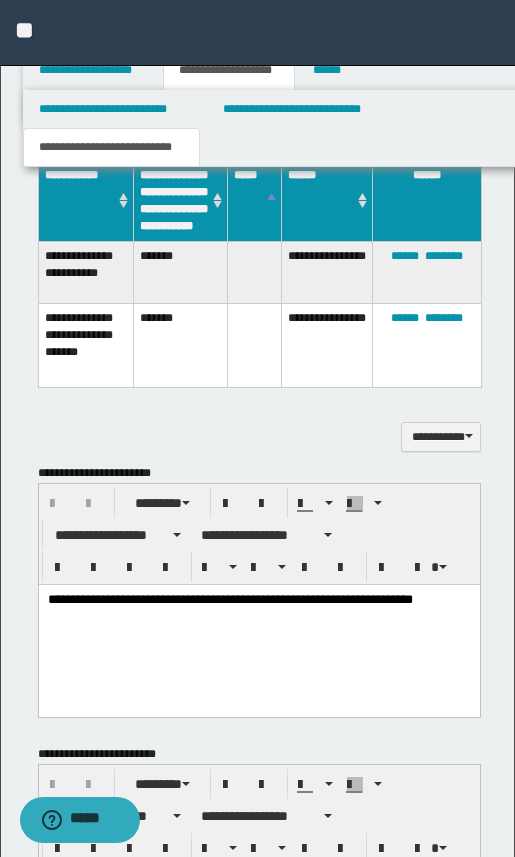 scroll, scrollTop: 2152, scrollLeft: 0, axis: vertical 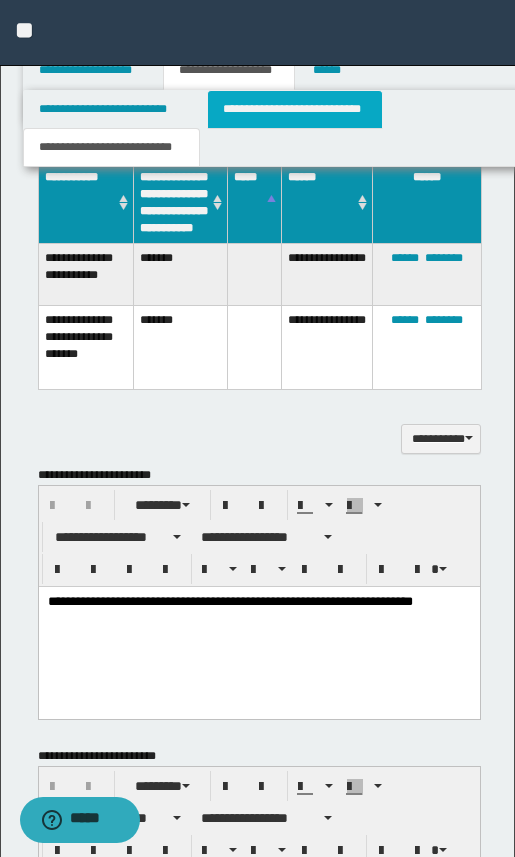 click on "**********" at bounding box center [295, 109] 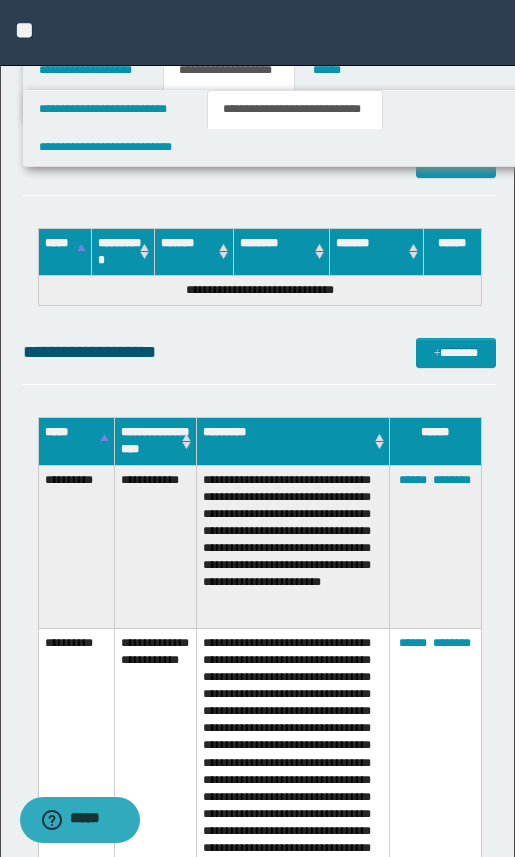 scroll, scrollTop: 3027, scrollLeft: 0, axis: vertical 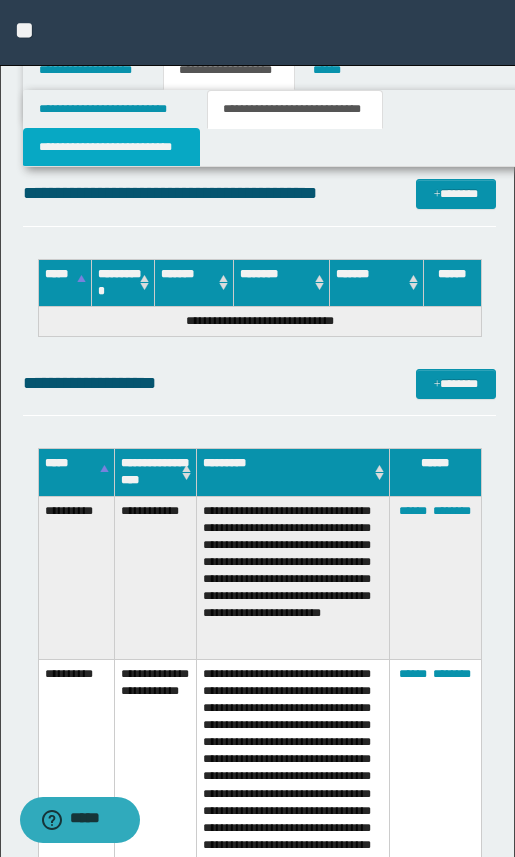 drag, startPoint x: 130, startPoint y: 155, endPoint x: 174, endPoint y: 223, distance: 80.99383 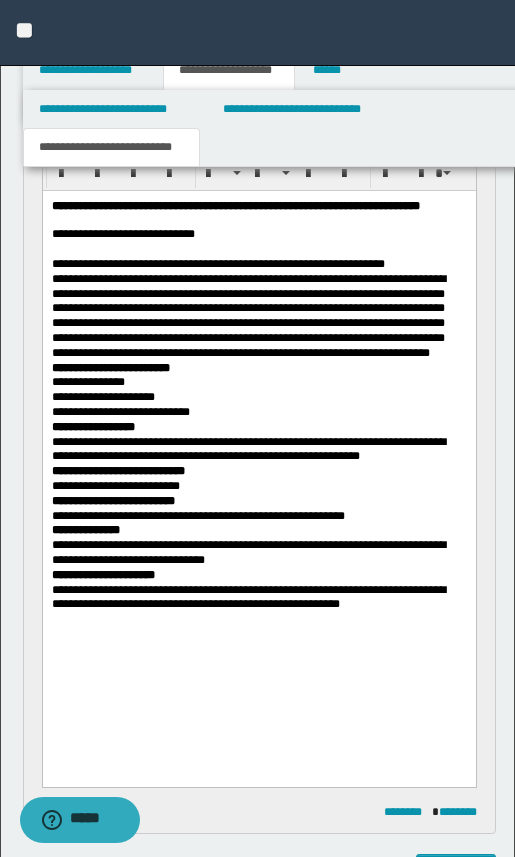 scroll, scrollTop: 1402, scrollLeft: 0, axis: vertical 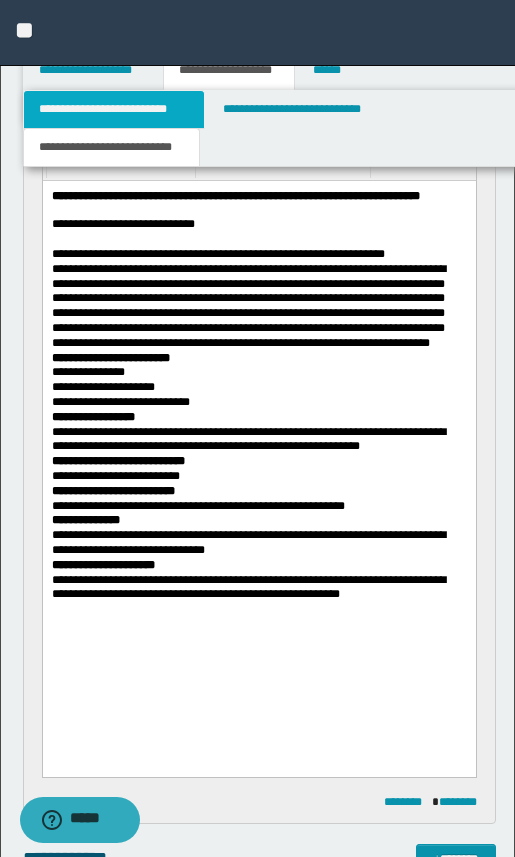 click on "**********" at bounding box center (114, 109) 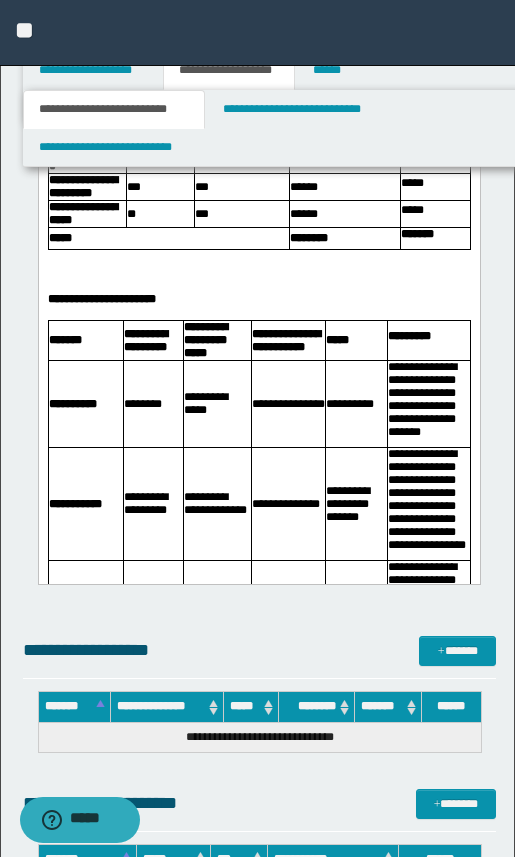 scroll, scrollTop: 7027, scrollLeft: 0, axis: vertical 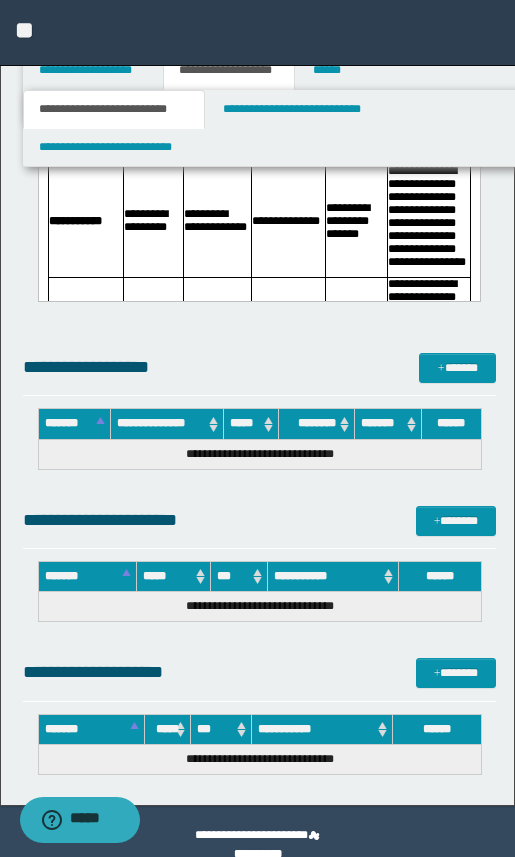 click at bounding box center [258, -553] 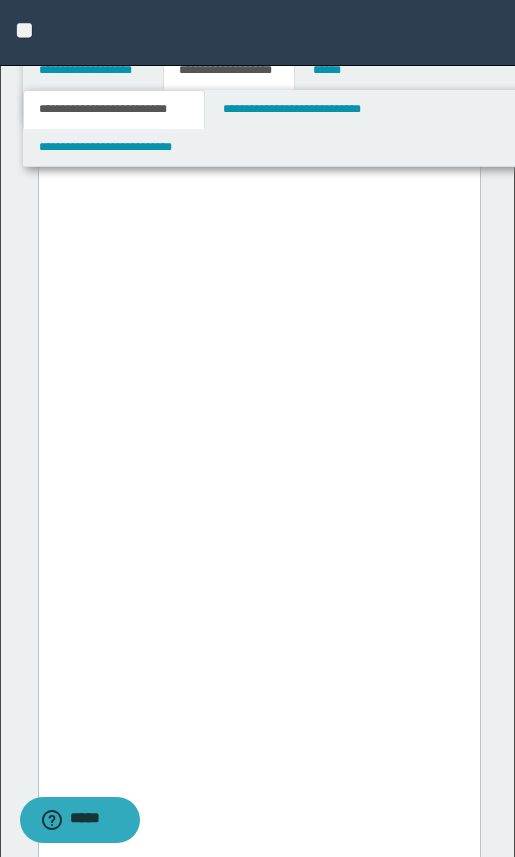 scroll, scrollTop: 8652, scrollLeft: 0, axis: vertical 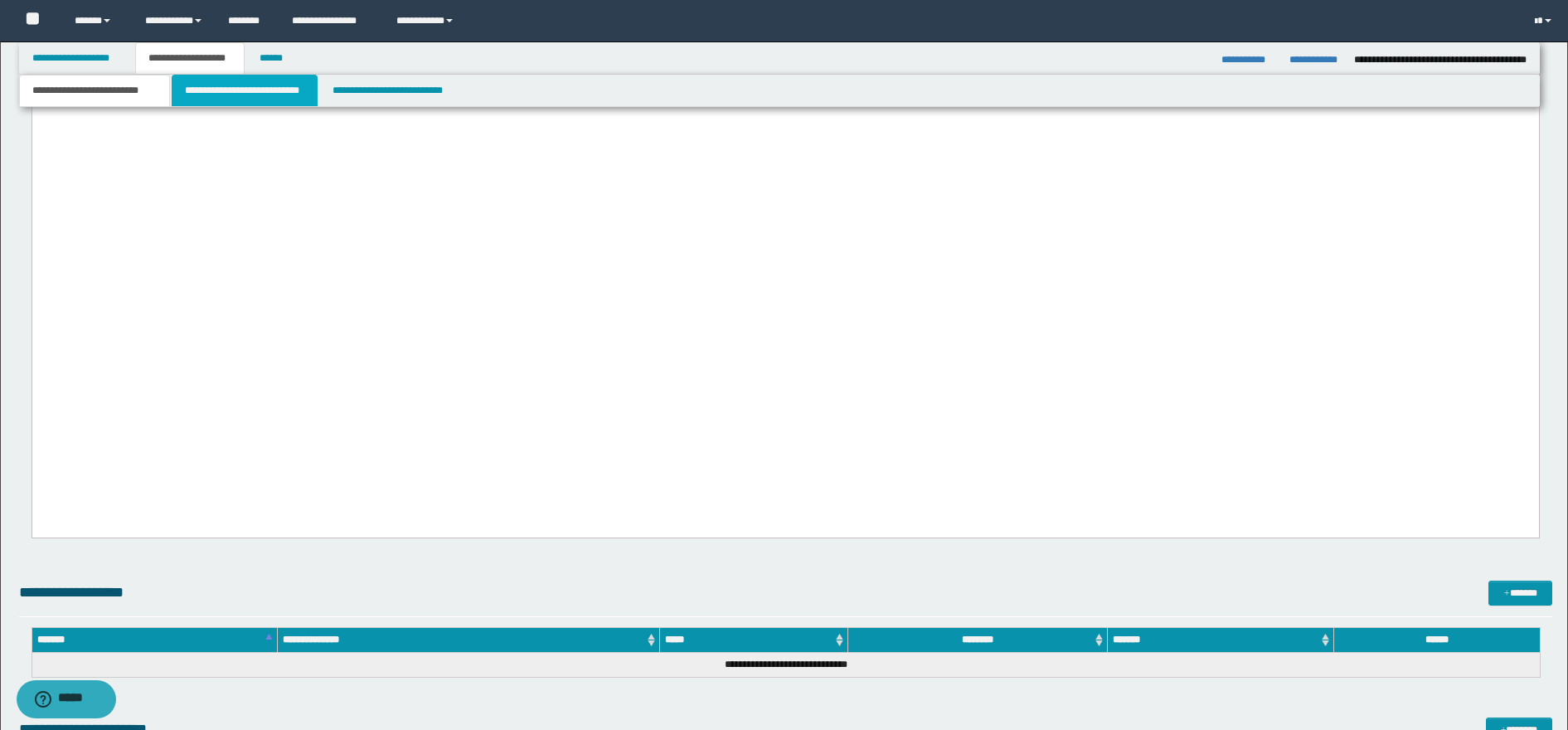 drag, startPoint x: 234, startPoint y: 91, endPoint x: 335, endPoint y: 115, distance: 103.81233 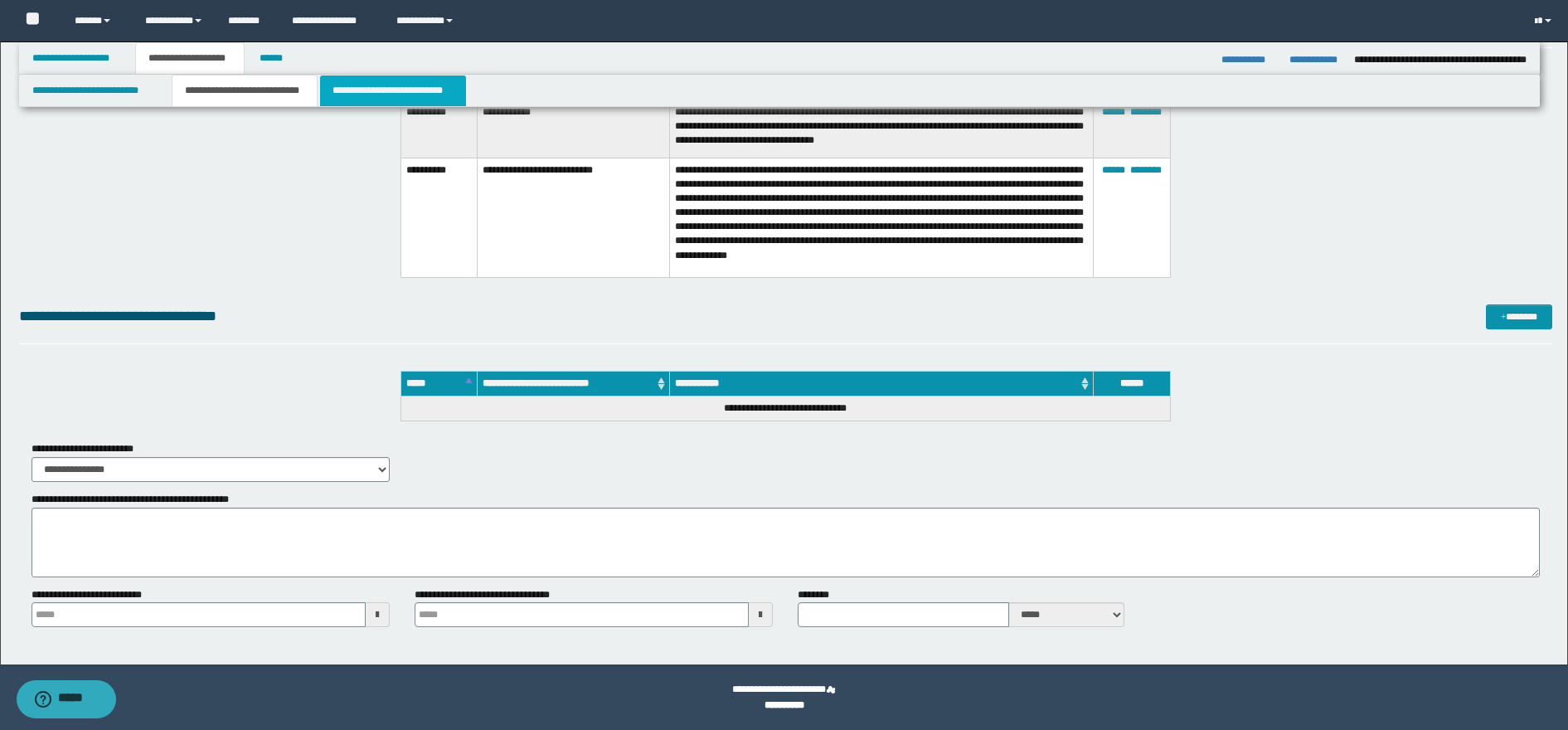 click on "**********" at bounding box center (393, 90) 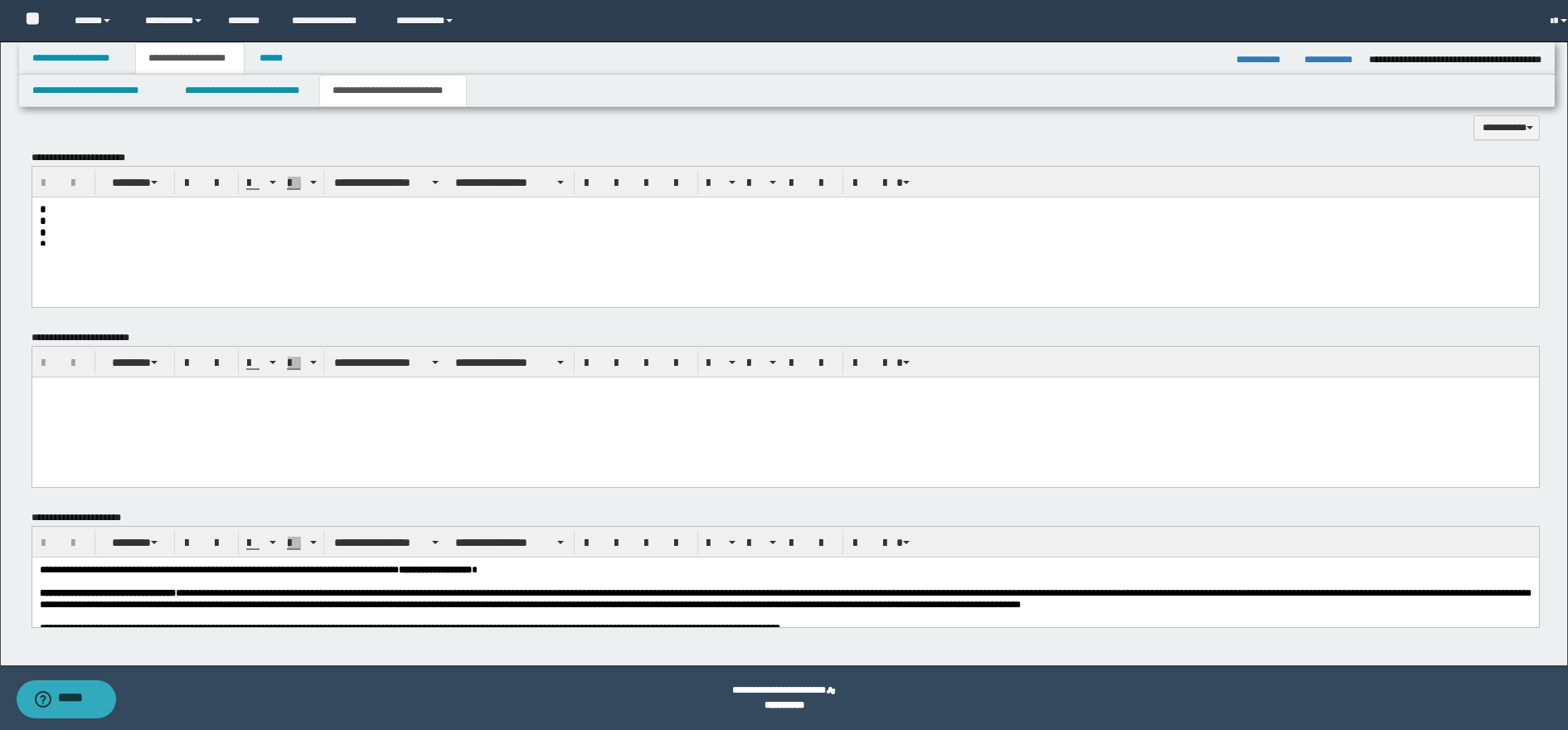 scroll, scrollTop: 1706, scrollLeft: 0, axis: vertical 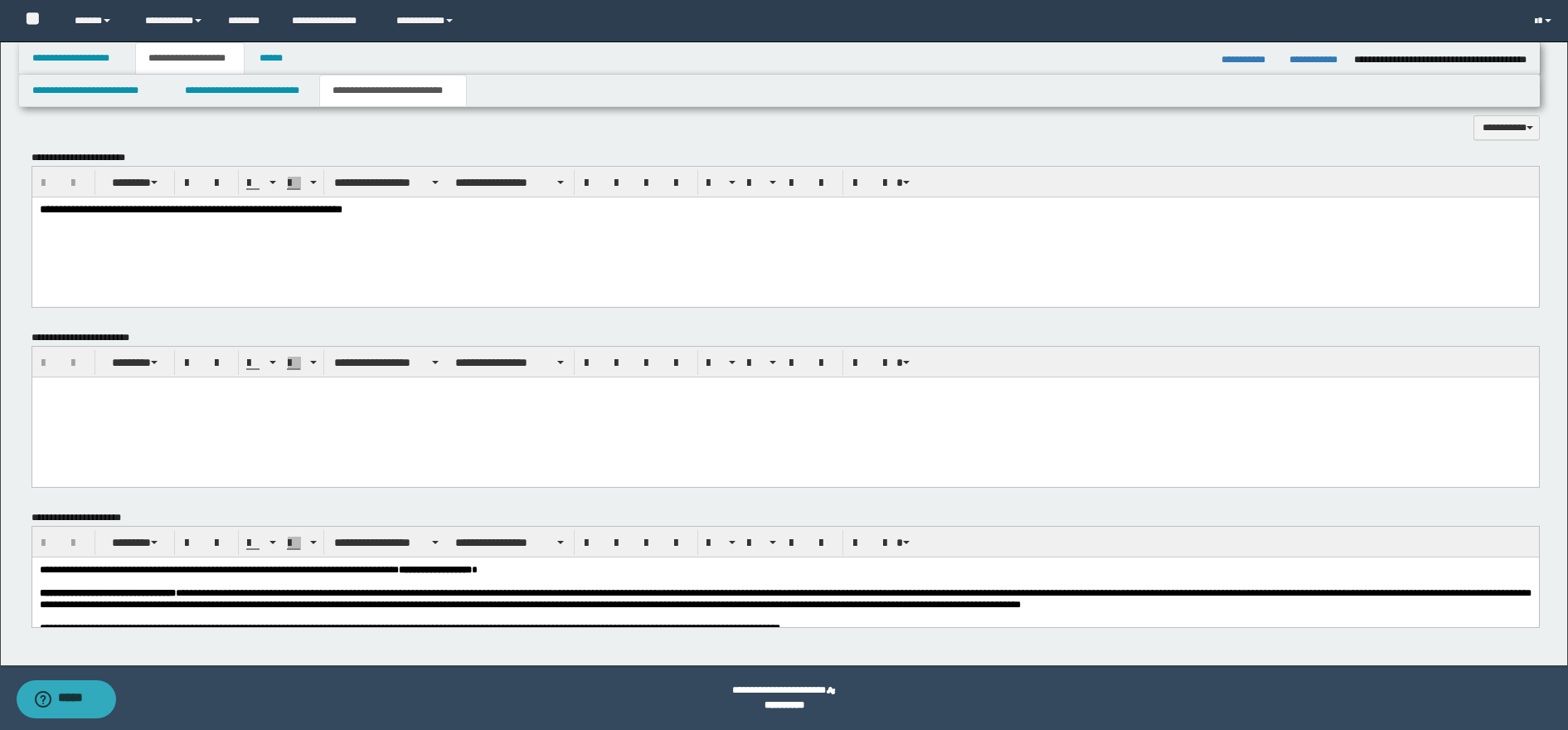 click on "**********" at bounding box center (784, 231) 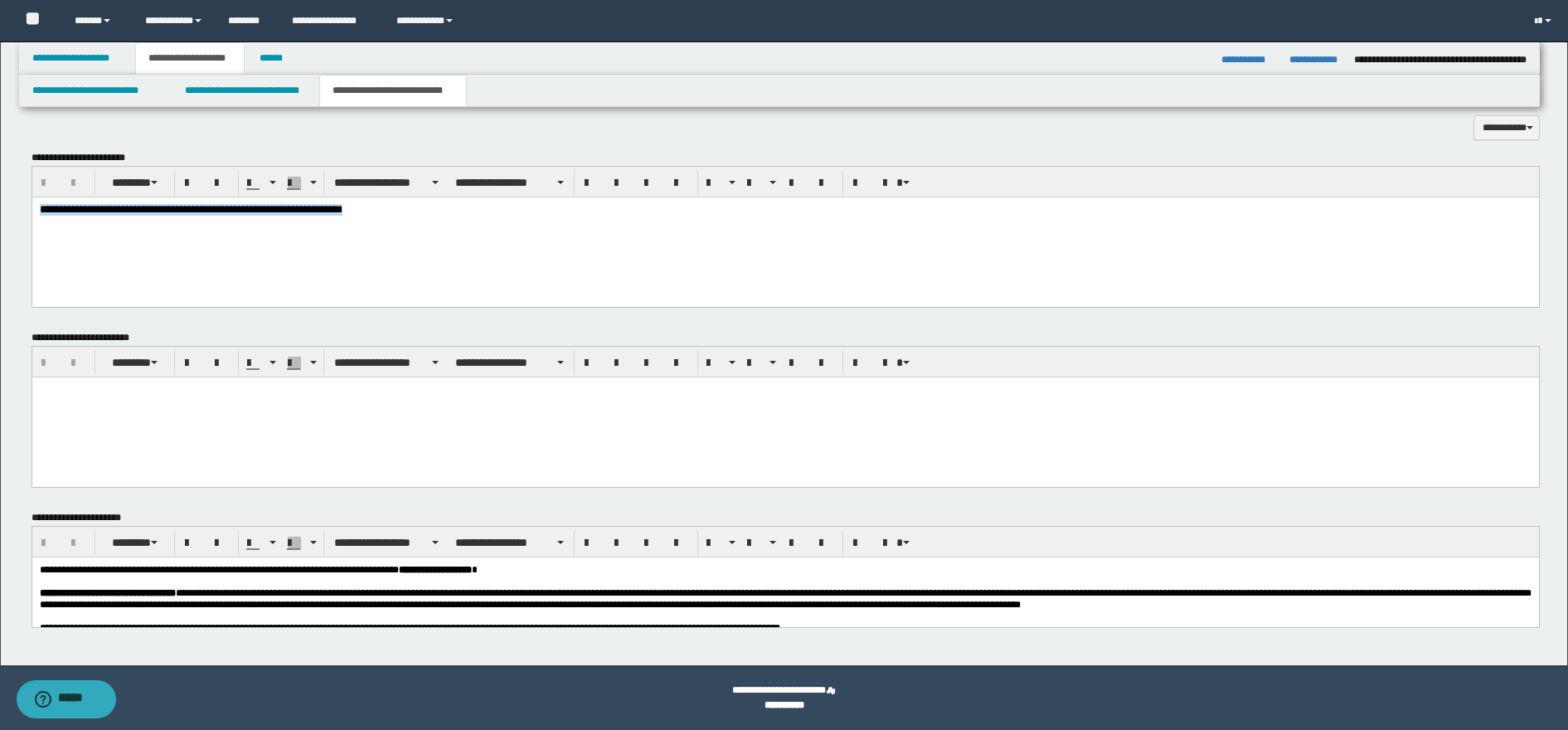 drag, startPoint x: 40, startPoint y: 212, endPoint x: 455, endPoint y: 221, distance: 415.09758 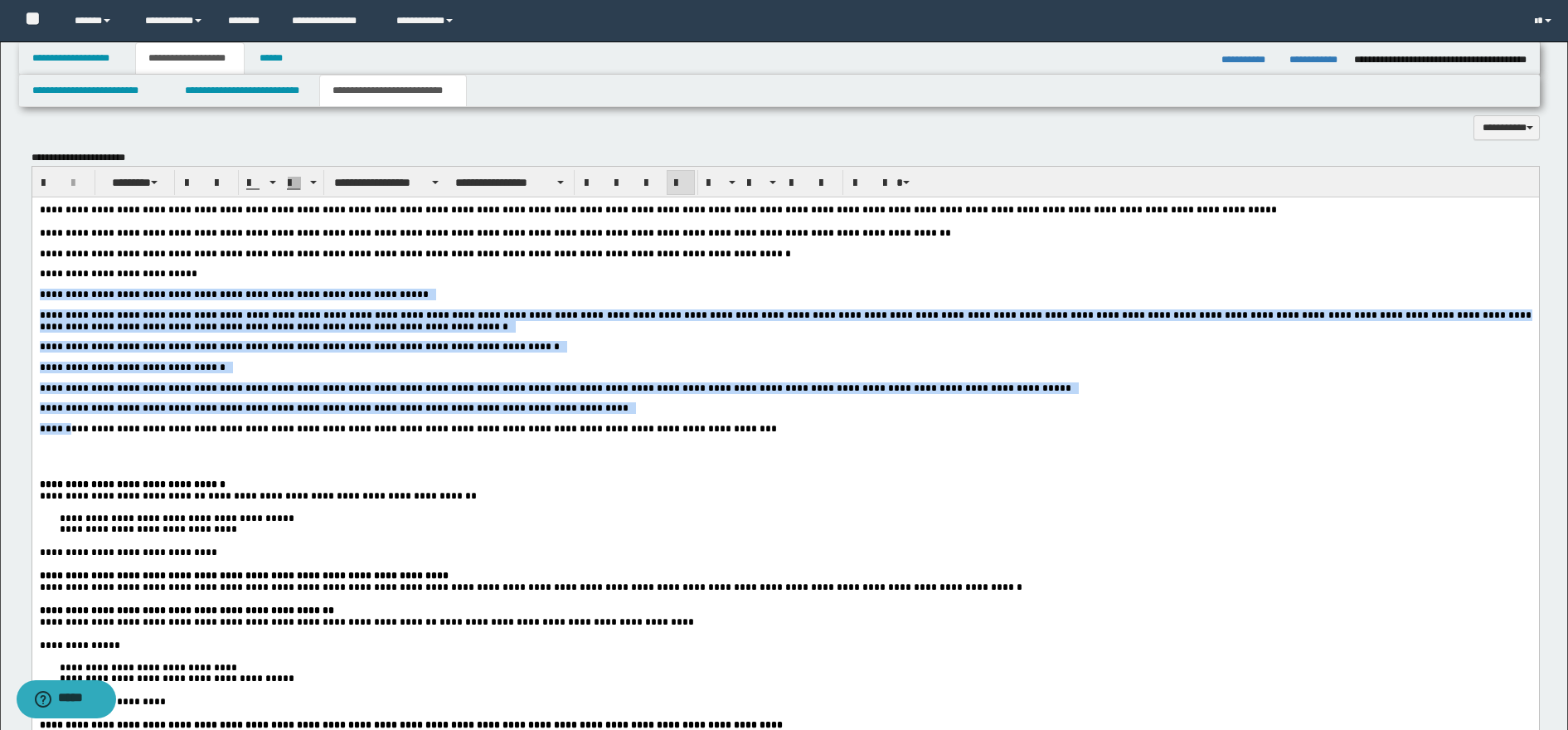 drag, startPoint x: 40, startPoint y: 304, endPoint x: 74, endPoint y: 451, distance: 150.88075 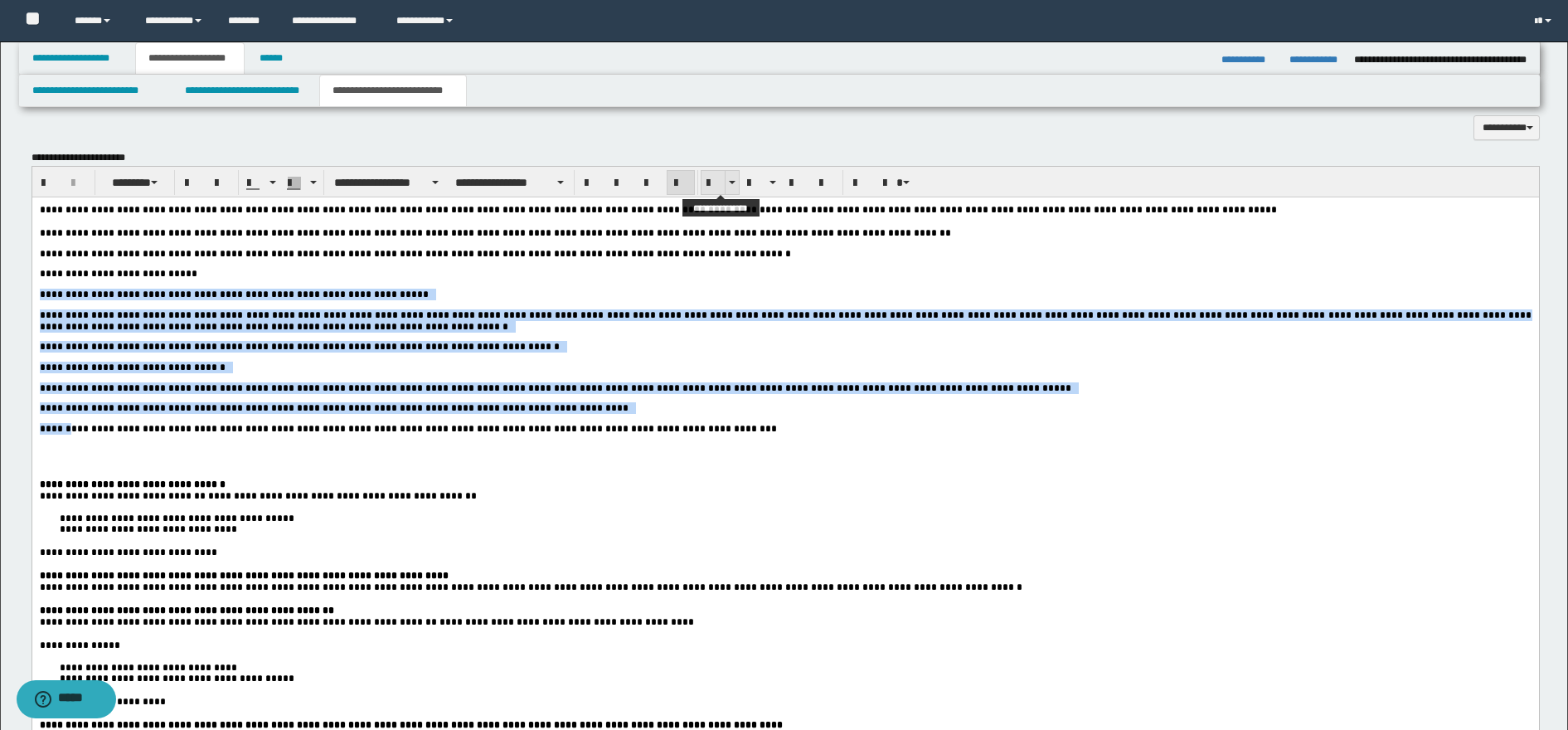 click at bounding box center [713, 183] 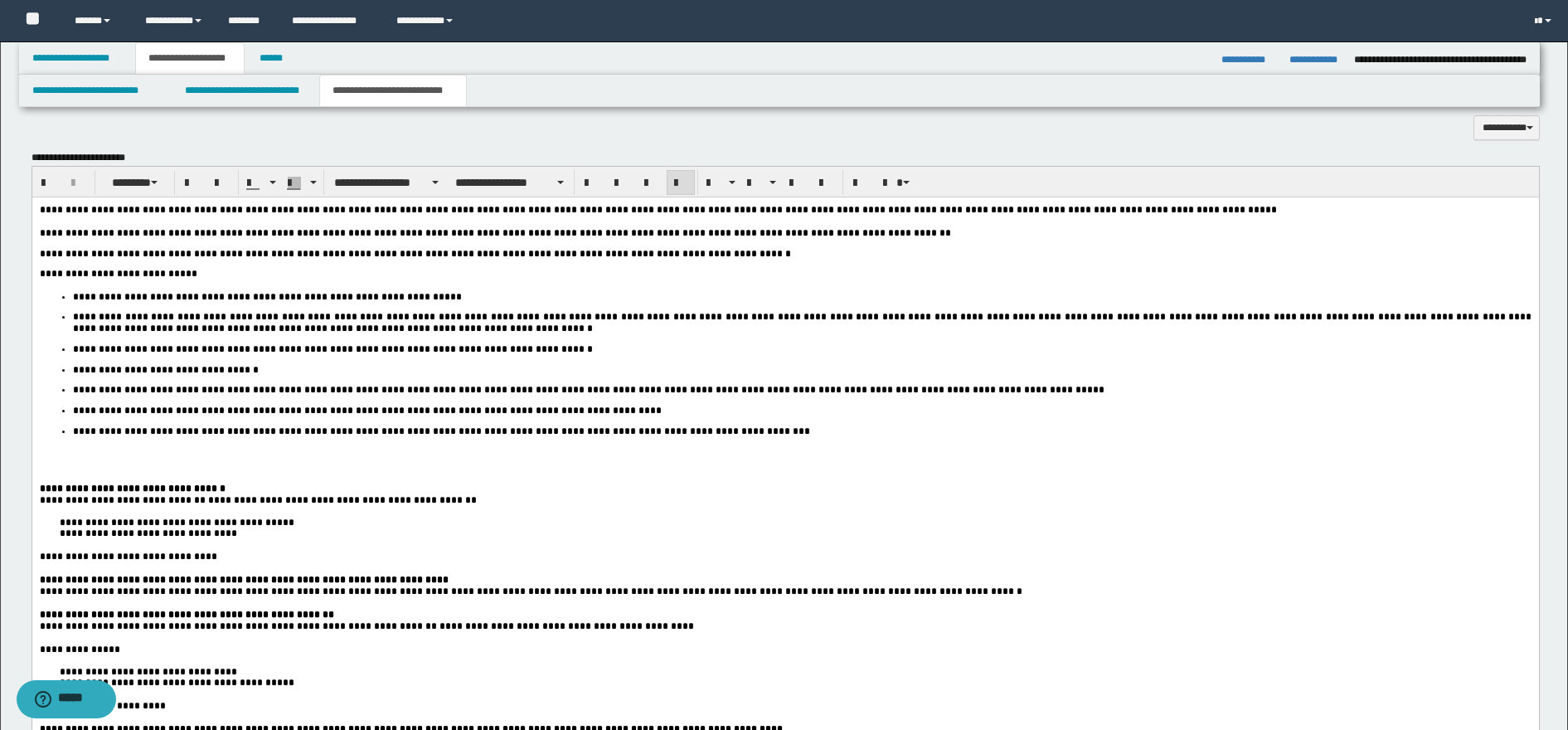 click at bounding box center [784, 453] 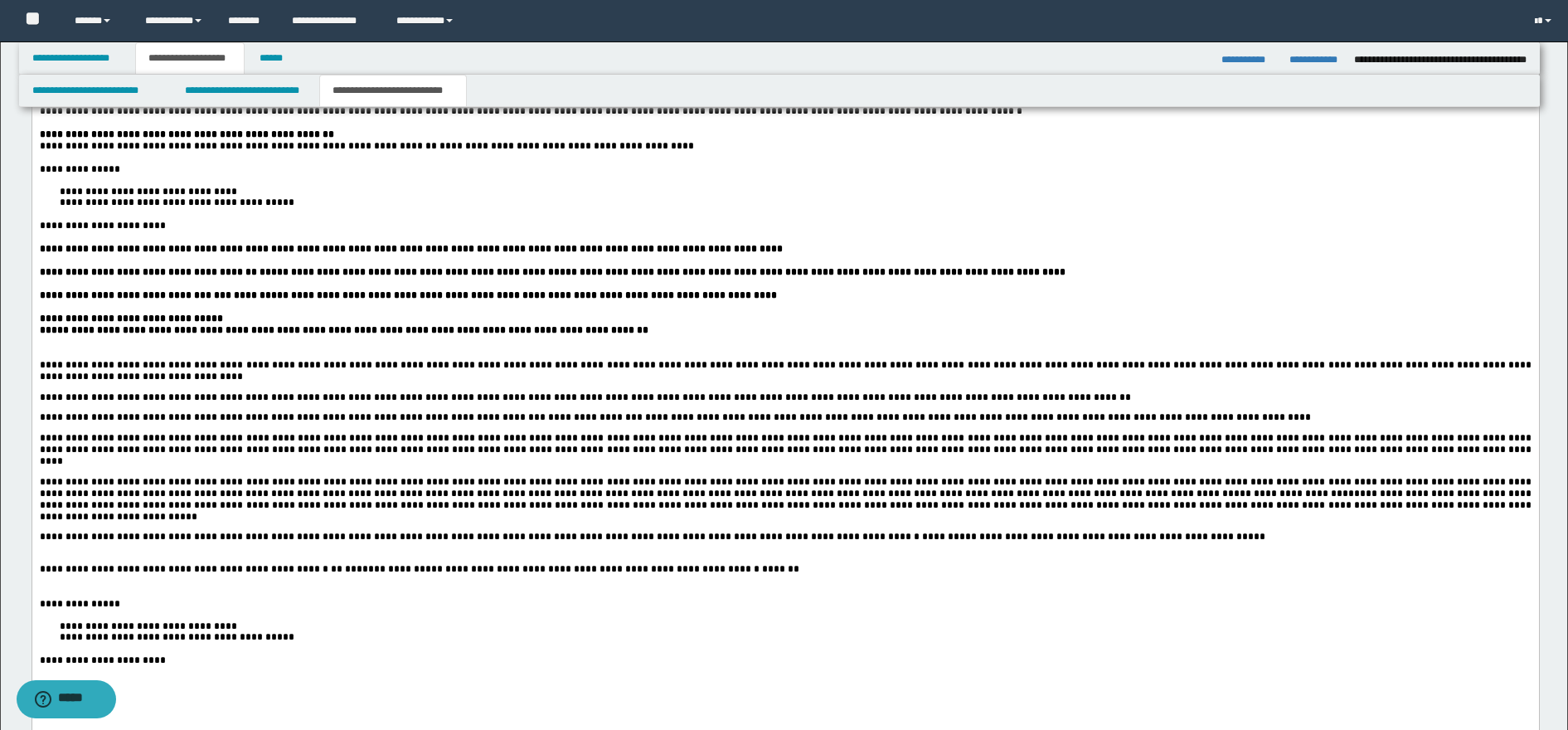 scroll, scrollTop: 2224, scrollLeft: 0, axis: vertical 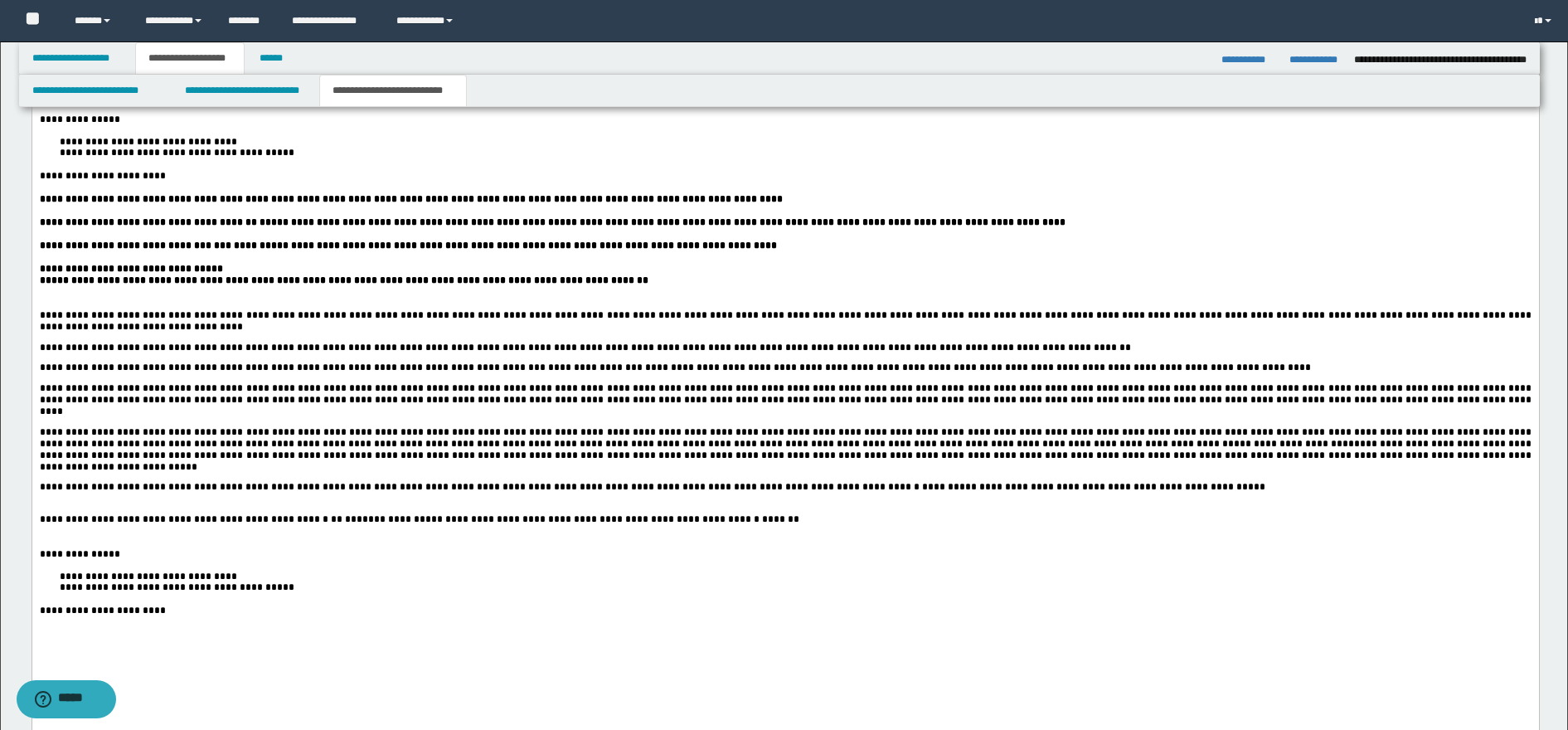 click on "**********" at bounding box center (480, 487) 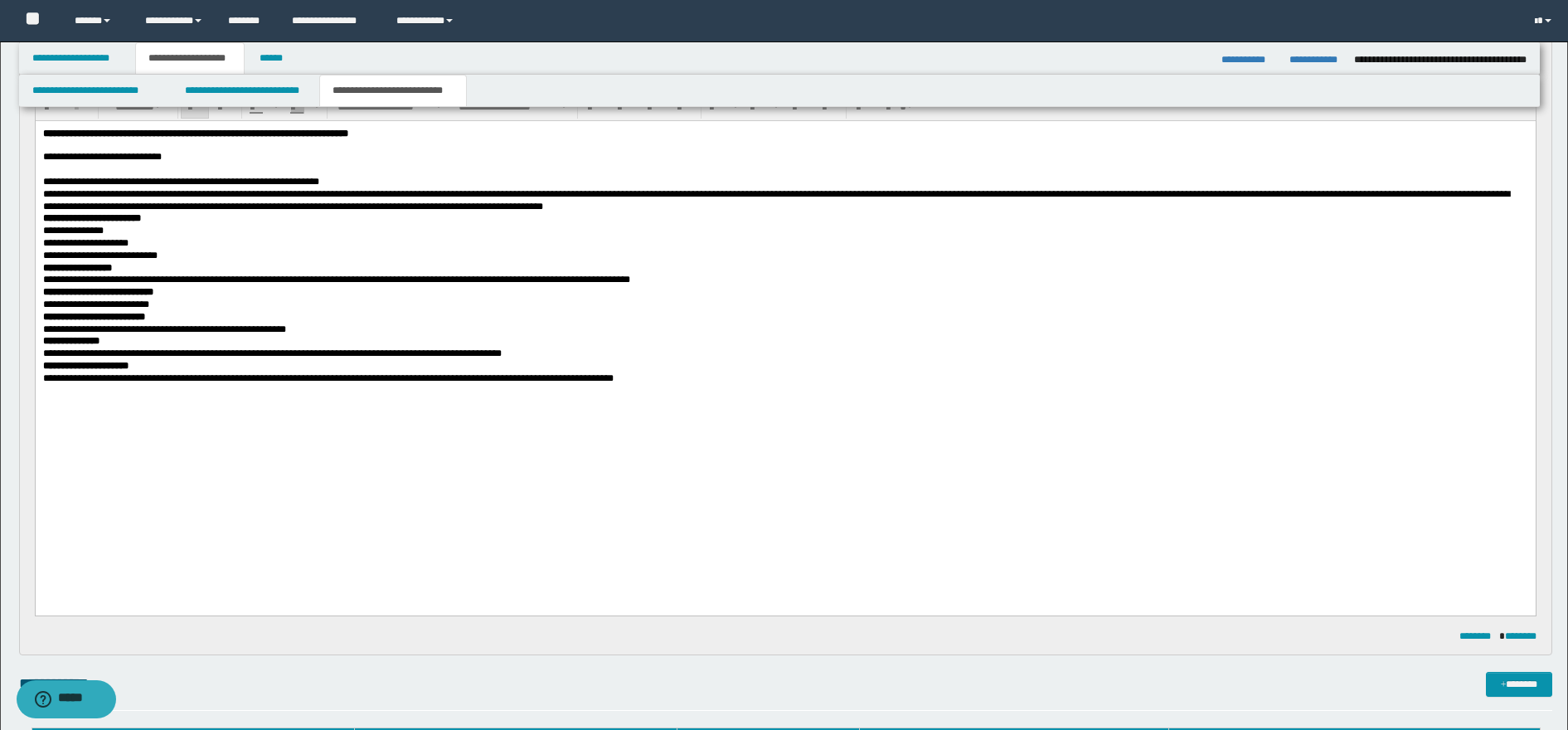 scroll, scrollTop: 1394, scrollLeft: 0, axis: vertical 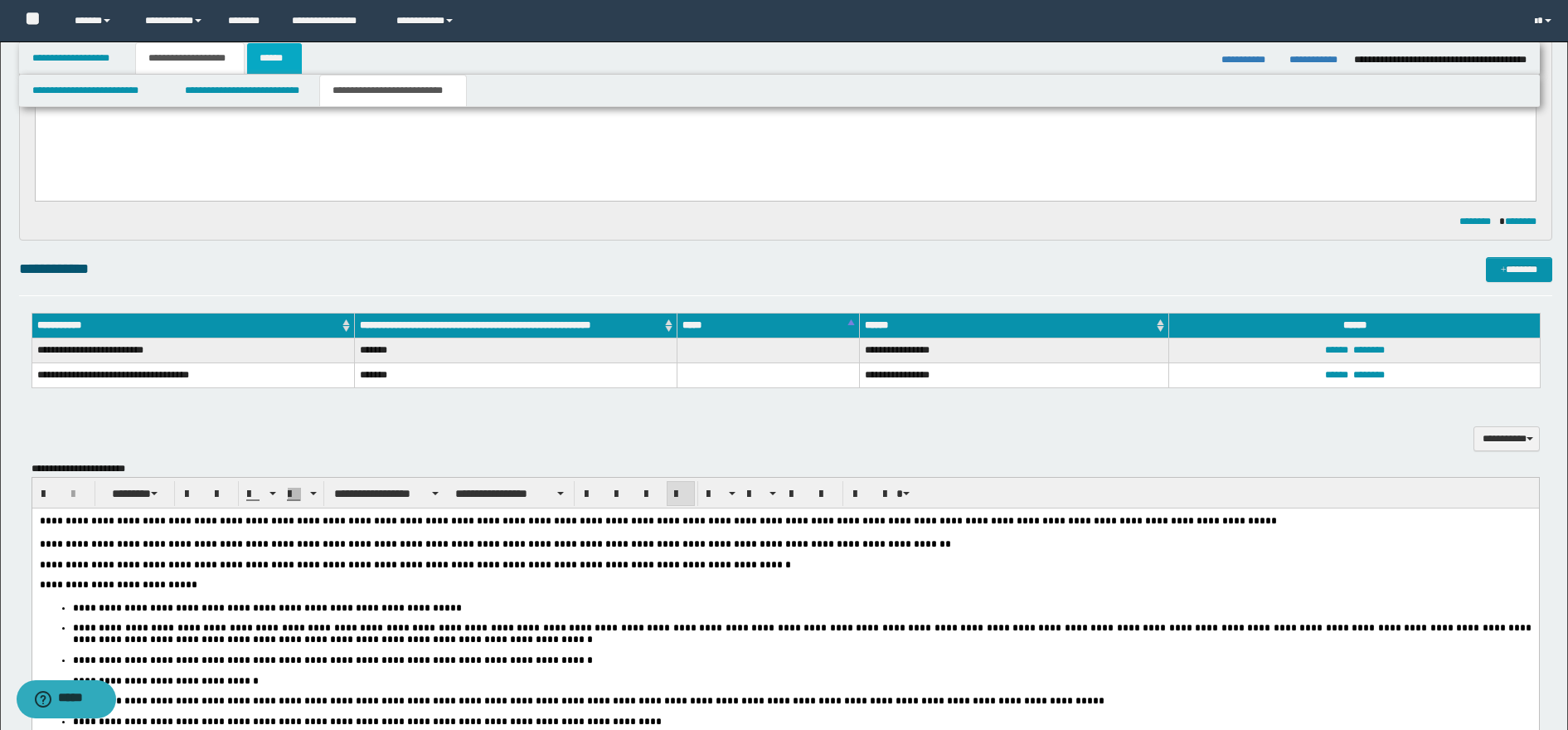click on "******" at bounding box center (274, 58) 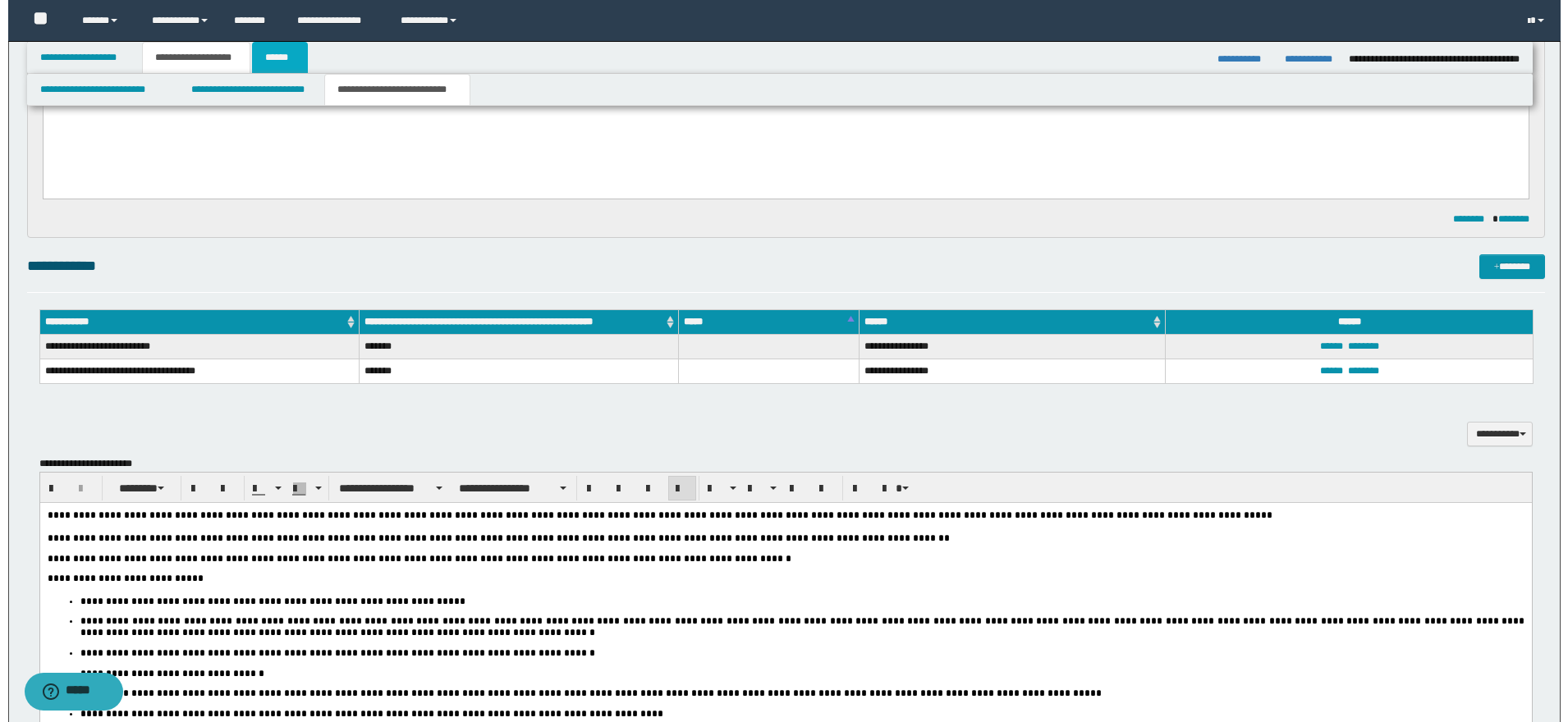 scroll, scrollTop: 0, scrollLeft: 0, axis: both 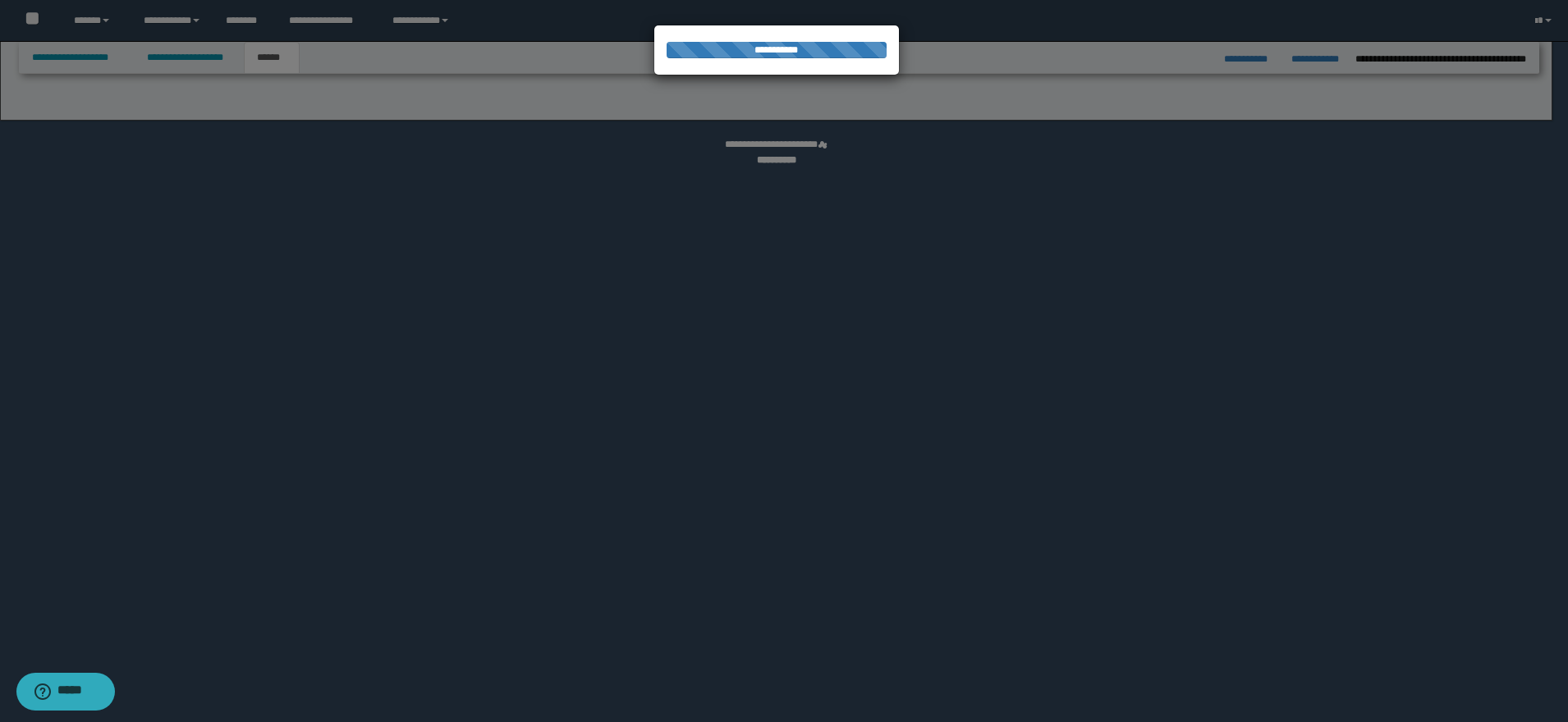 select on "*" 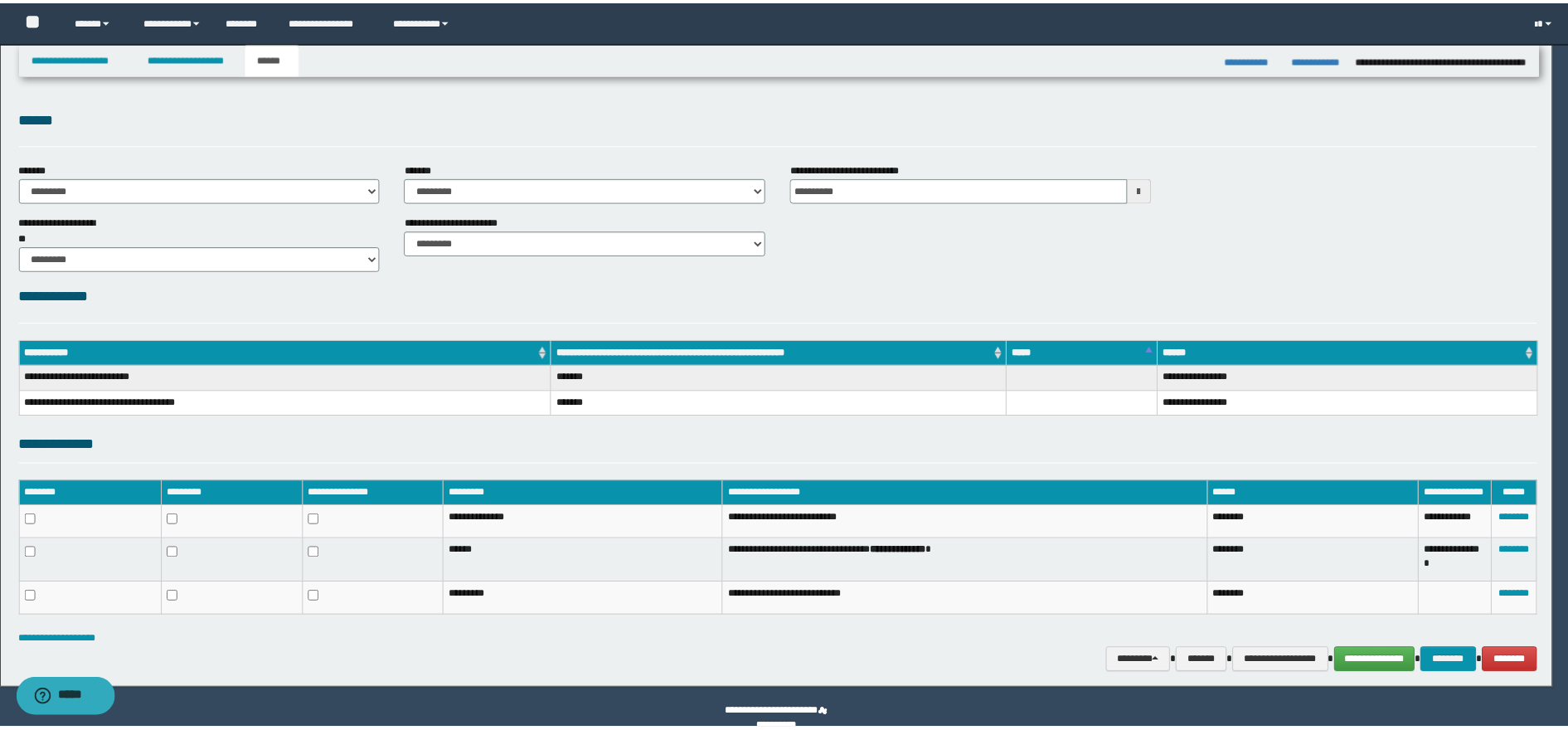 scroll, scrollTop: 0, scrollLeft: 0, axis: both 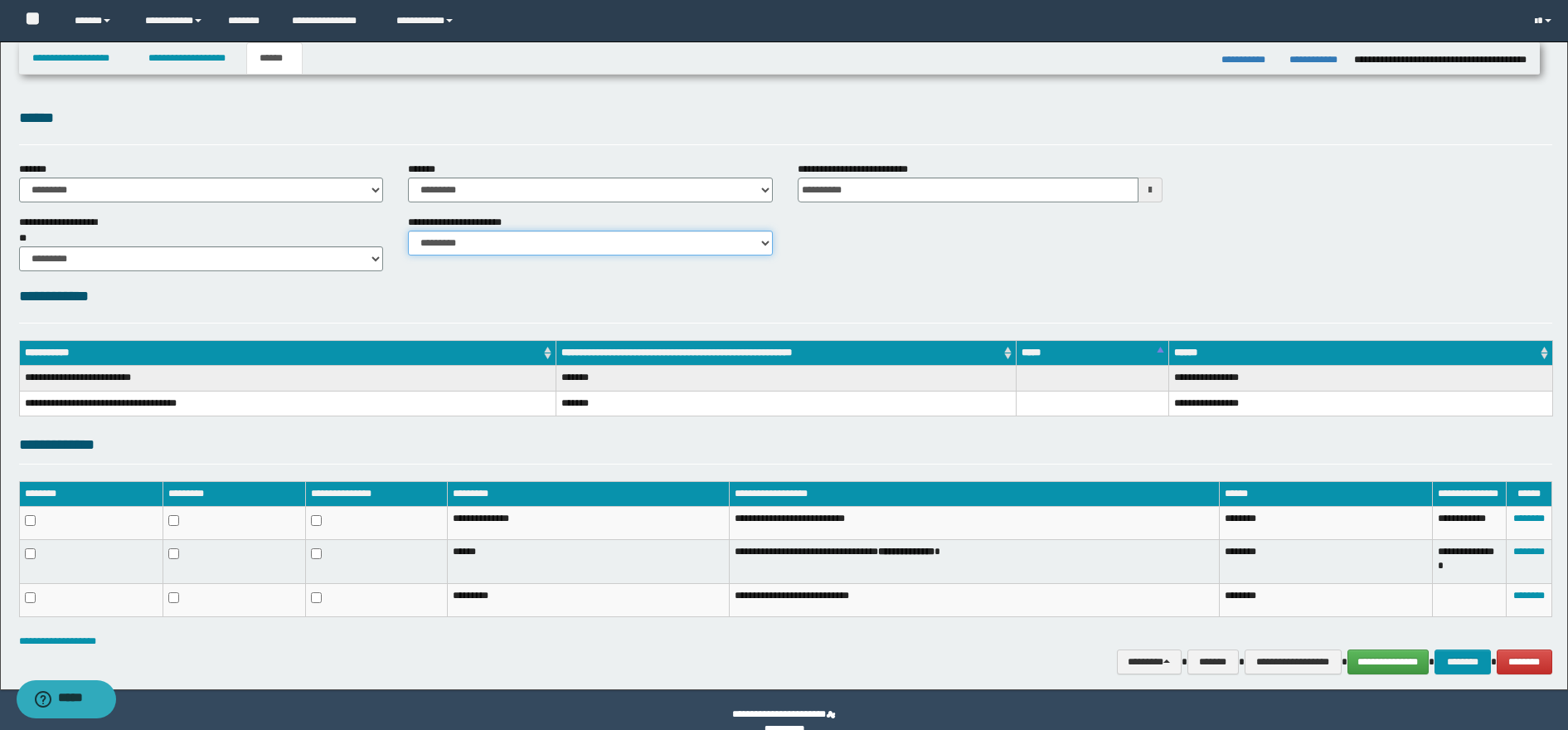 drag, startPoint x: 765, startPoint y: 245, endPoint x: 741, endPoint y: 258, distance: 27.29469 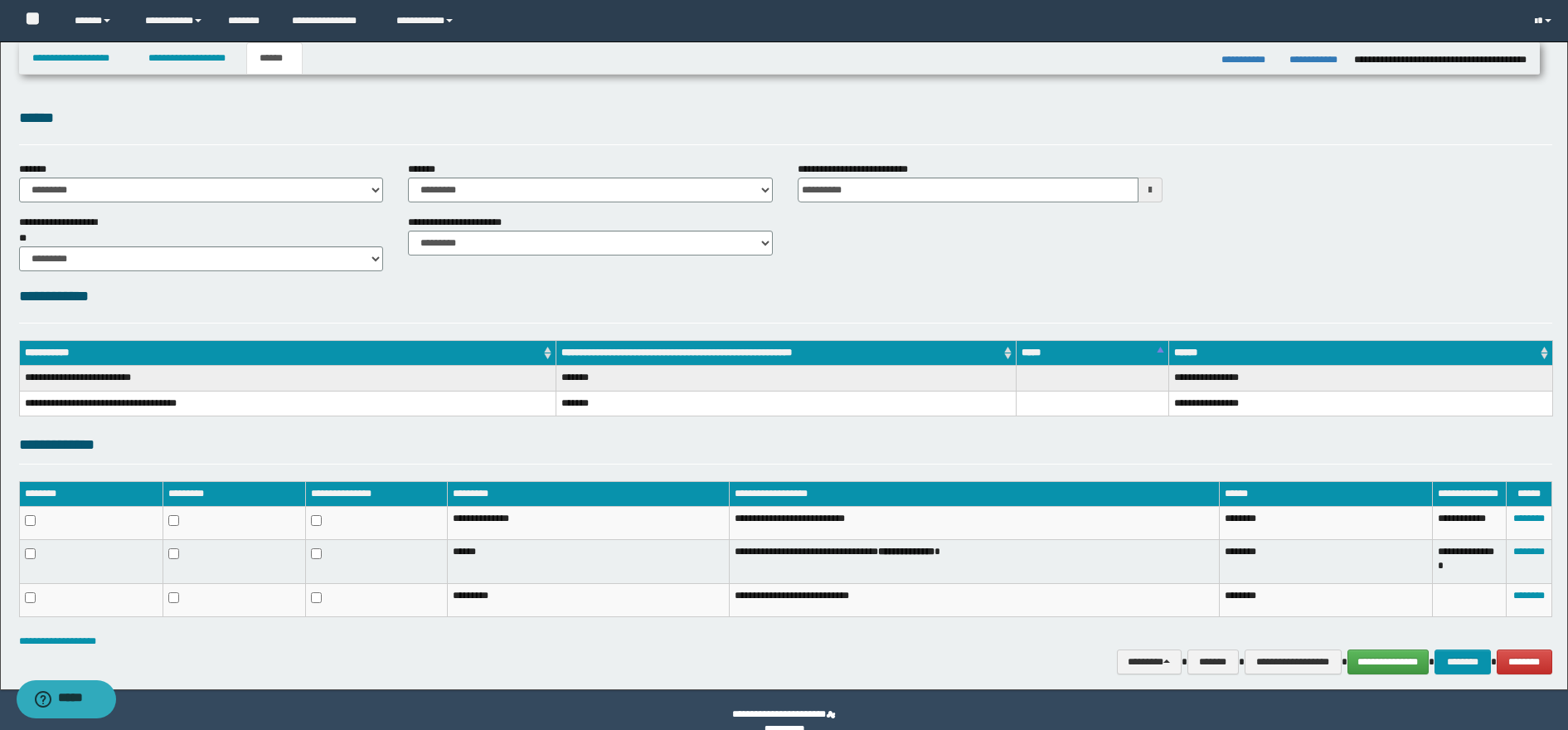 click on "**********" at bounding box center [785, 296] 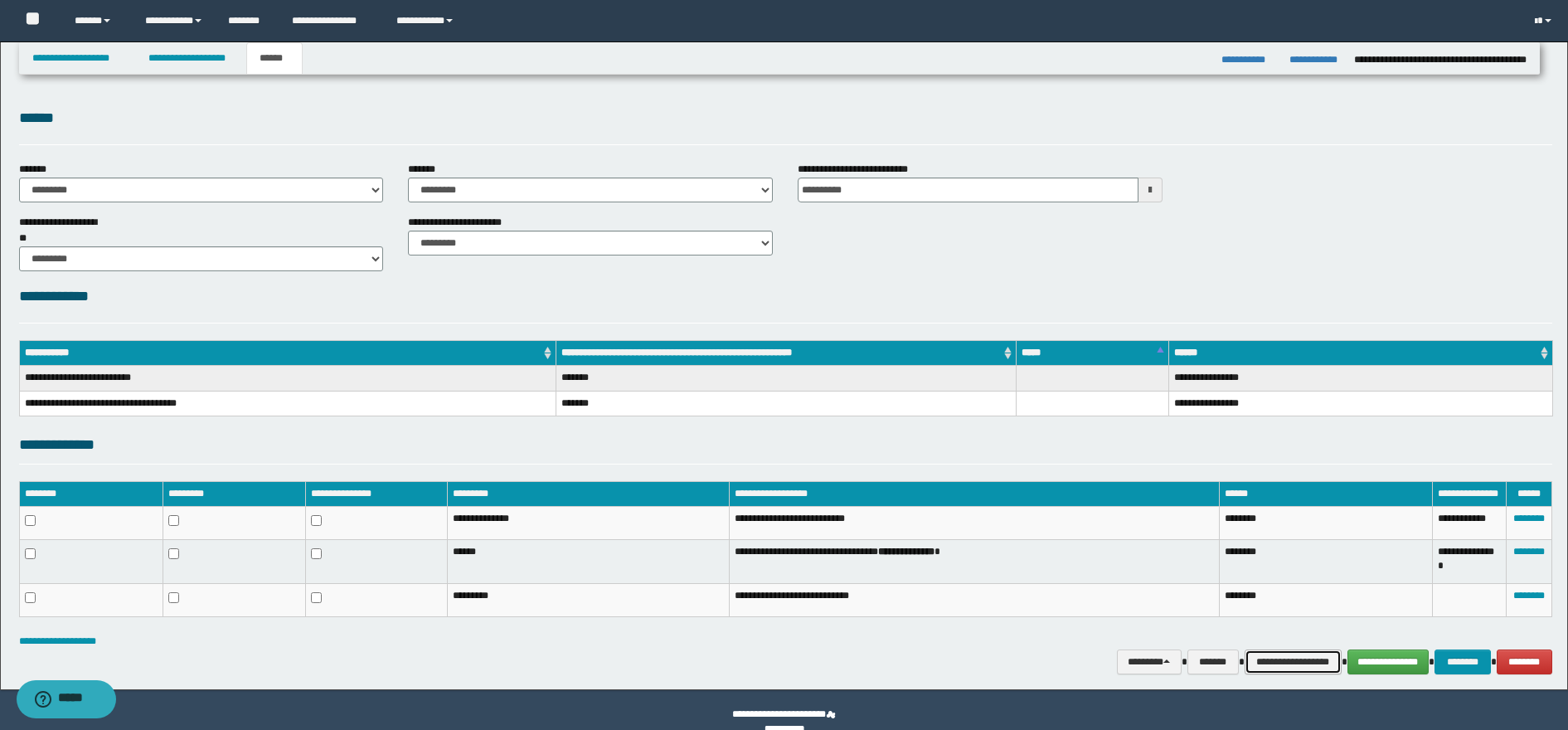 click on "**********" at bounding box center (1293, 662) 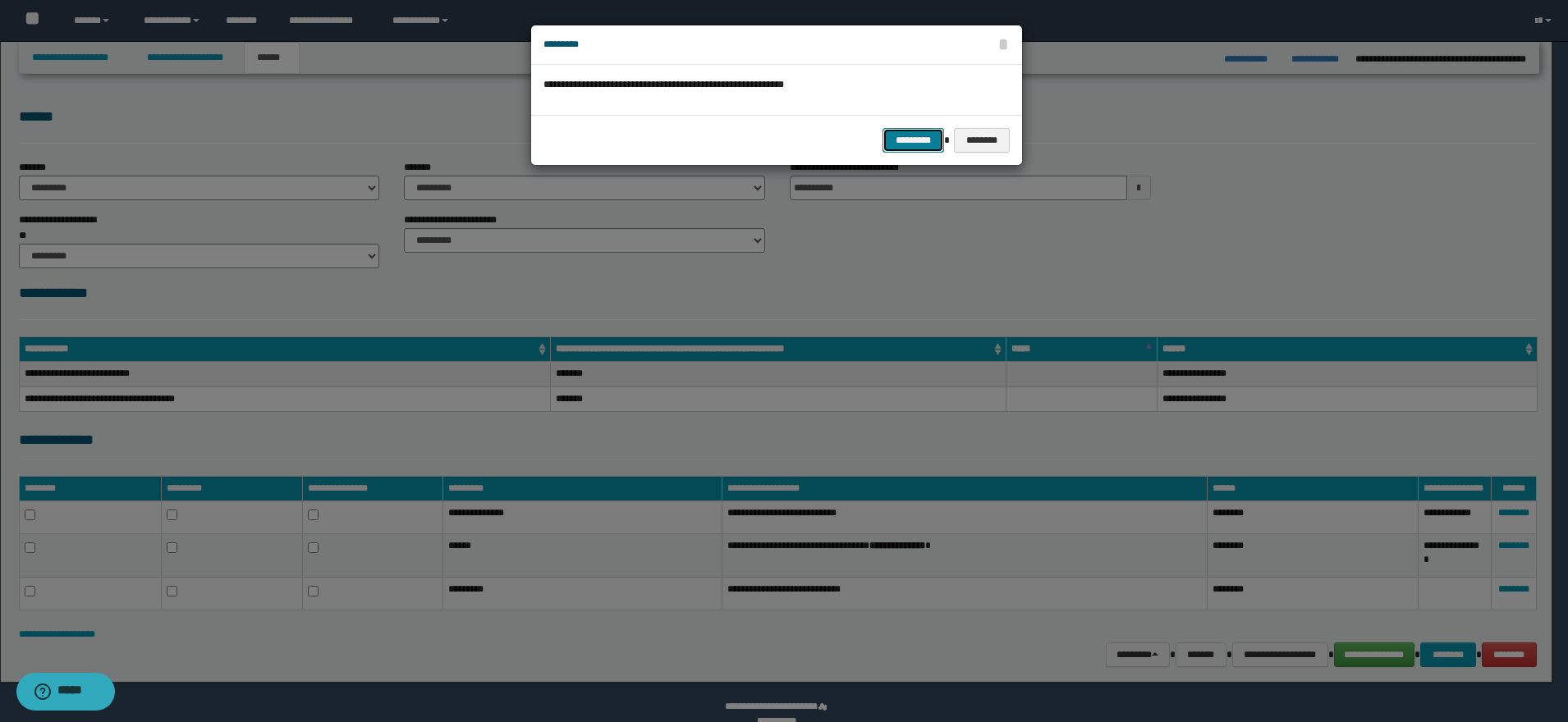 click on "*********" at bounding box center (913, 140) 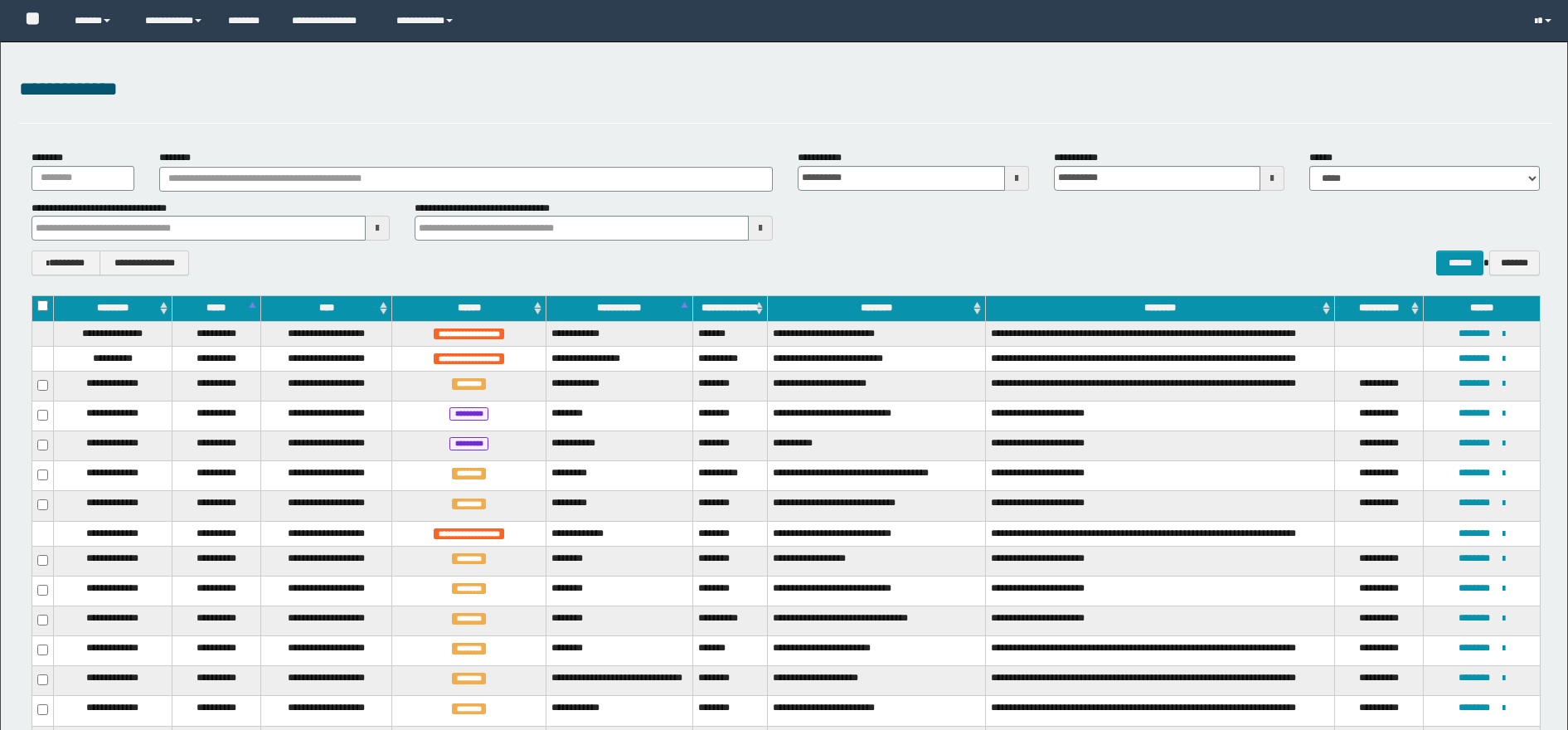 scroll, scrollTop: 129, scrollLeft: 0, axis: vertical 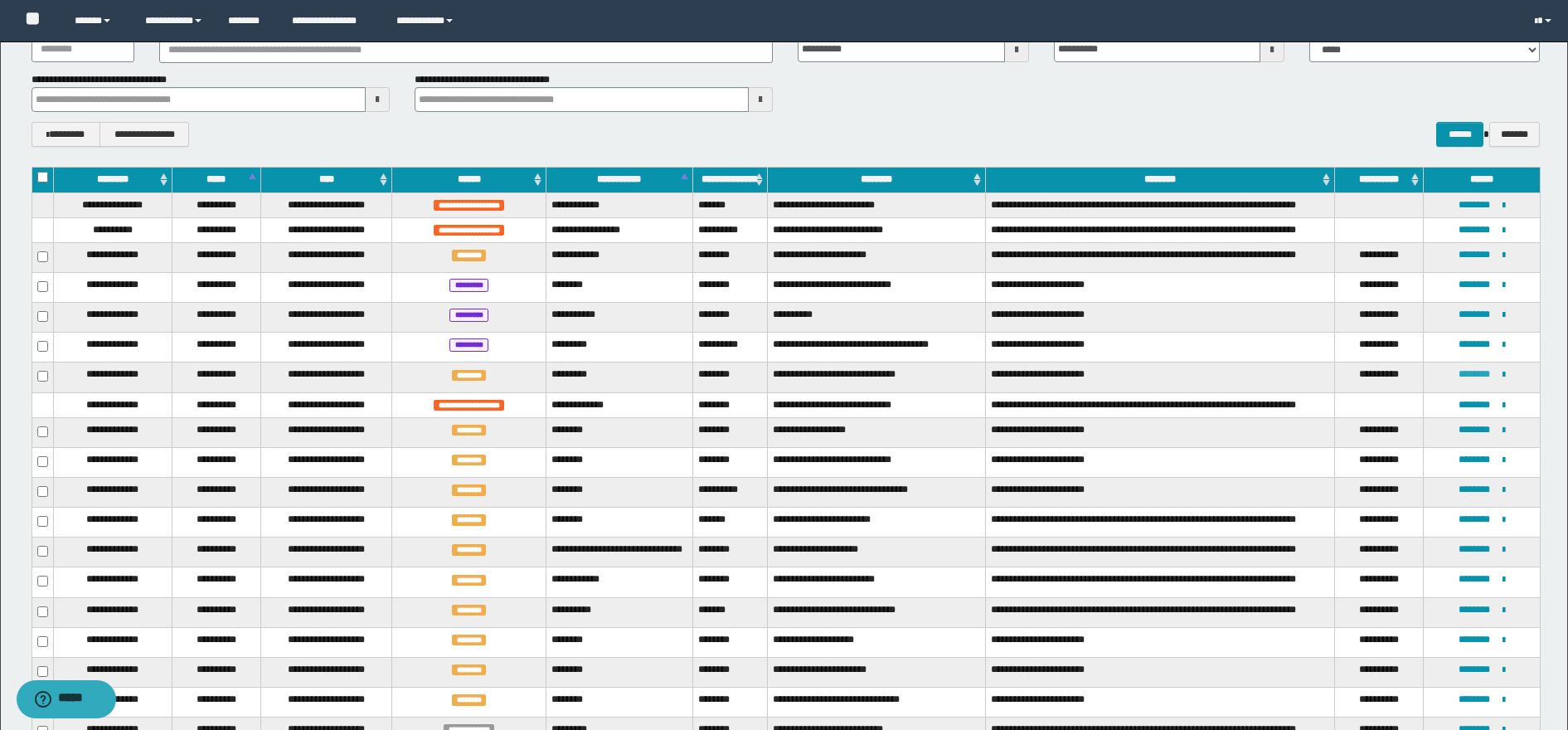 click on "********" at bounding box center (1474, 374) 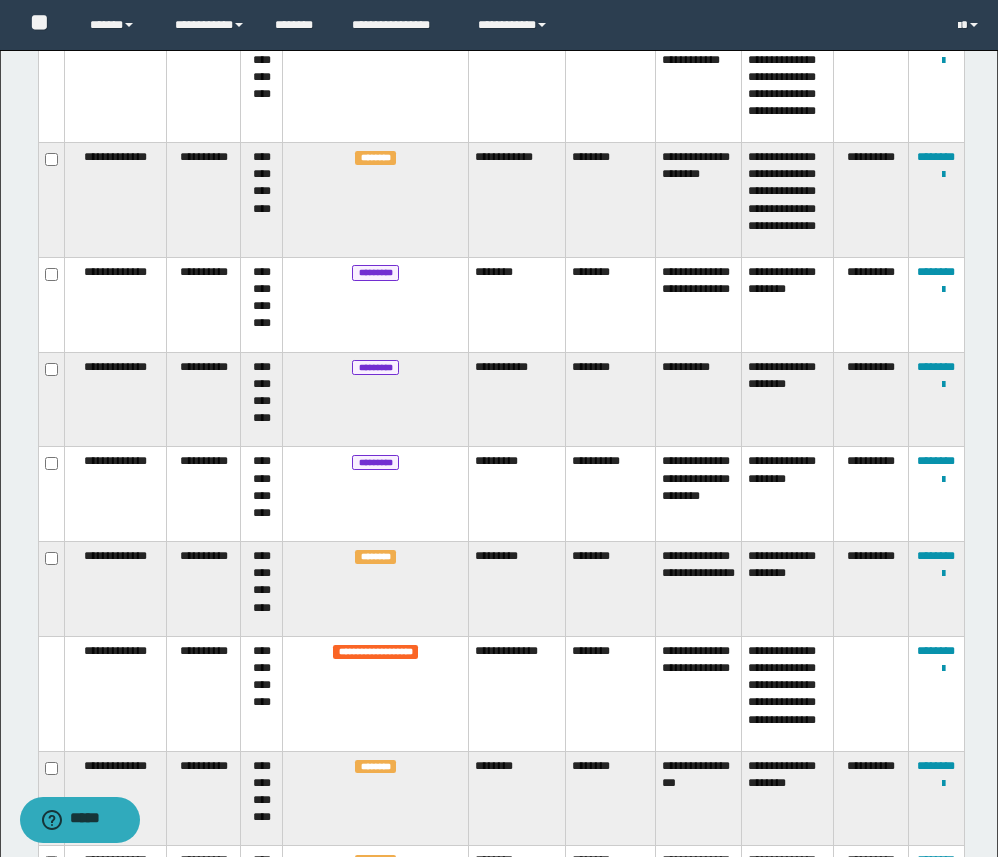 scroll, scrollTop: 761, scrollLeft: 0, axis: vertical 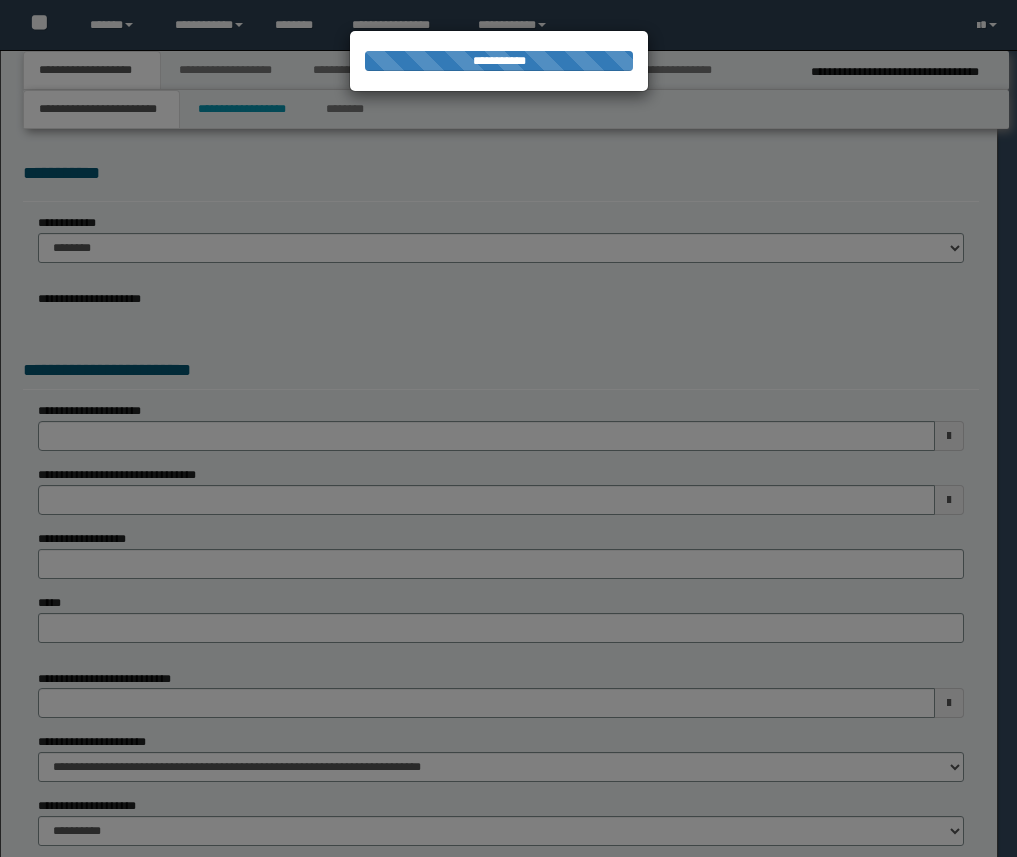 select on "*" 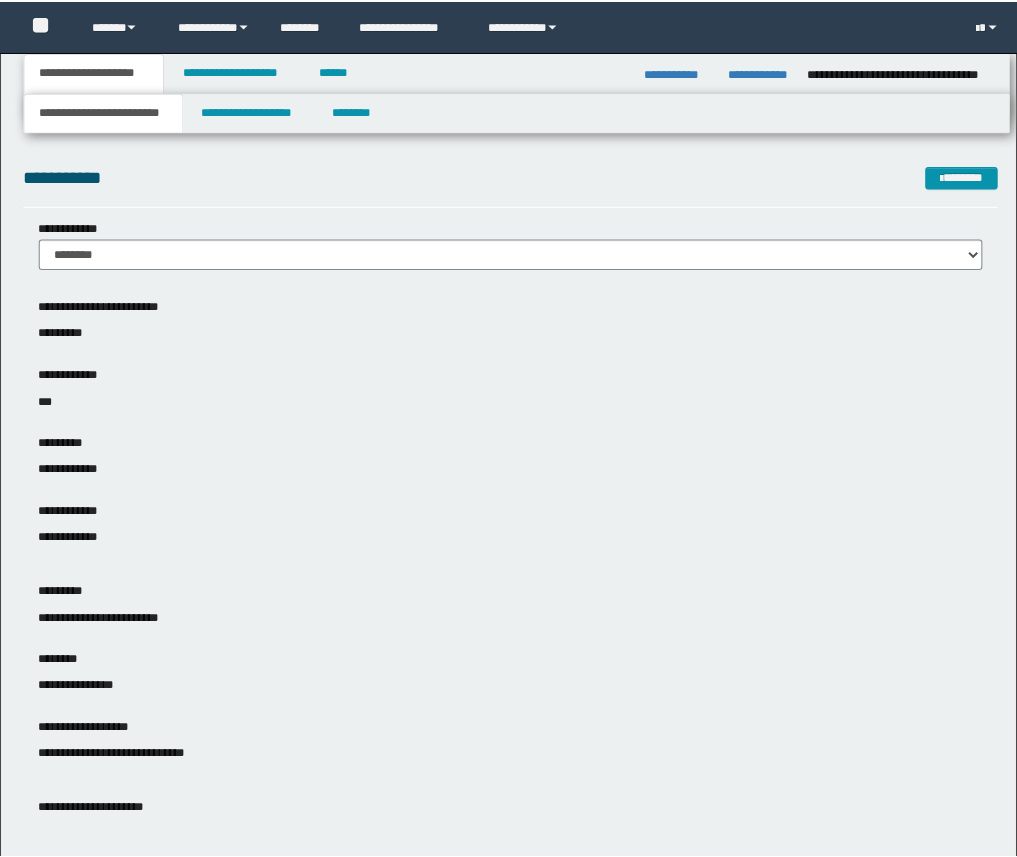 scroll, scrollTop: 0, scrollLeft: 0, axis: both 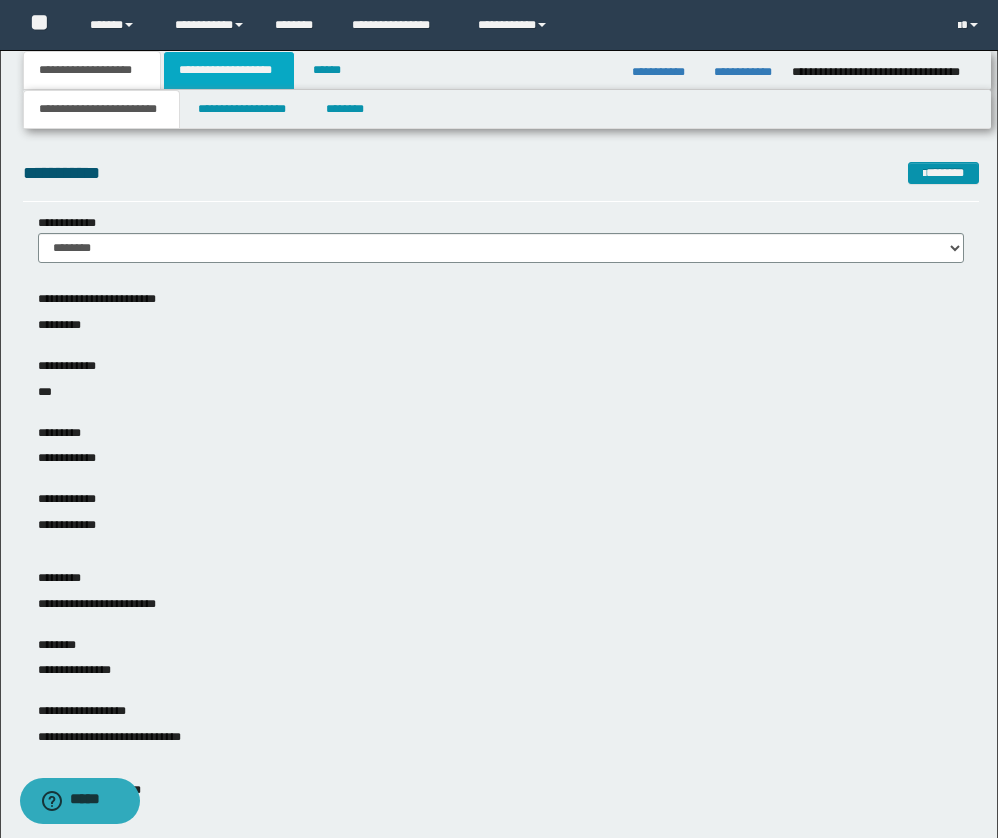 click on "**********" at bounding box center (229, 70) 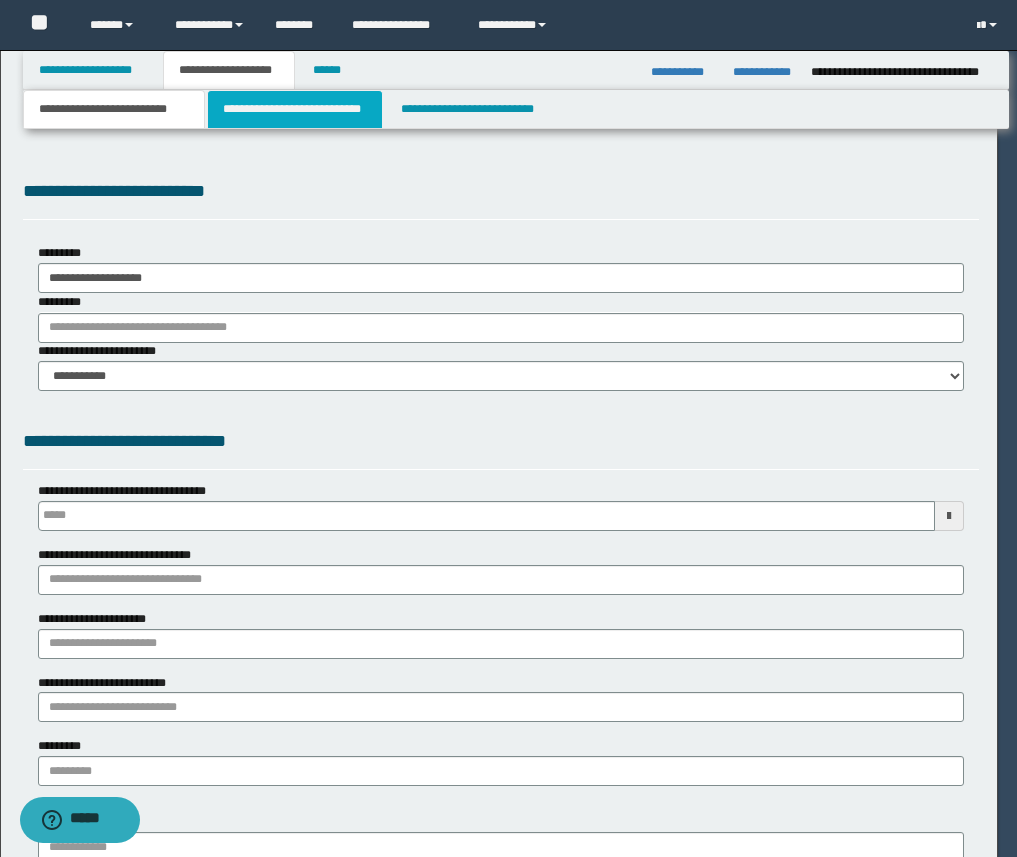 click on "**********" at bounding box center [295, 109] 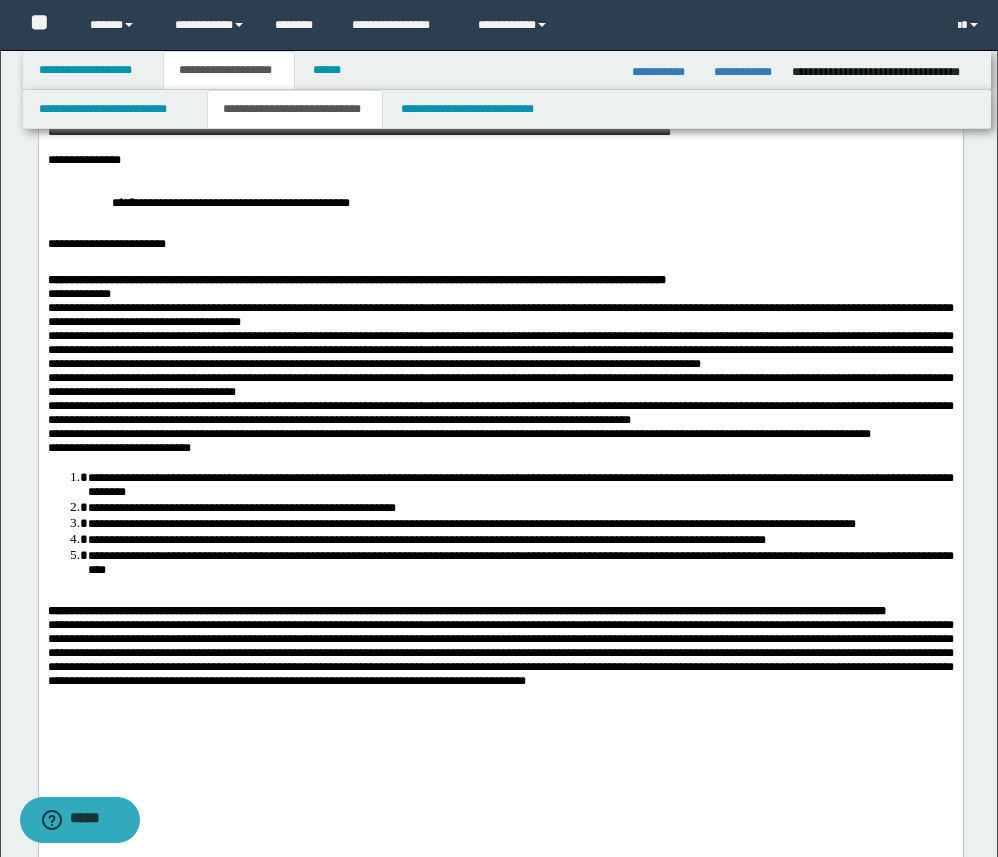 scroll, scrollTop: 375, scrollLeft: 0, axis: vertical 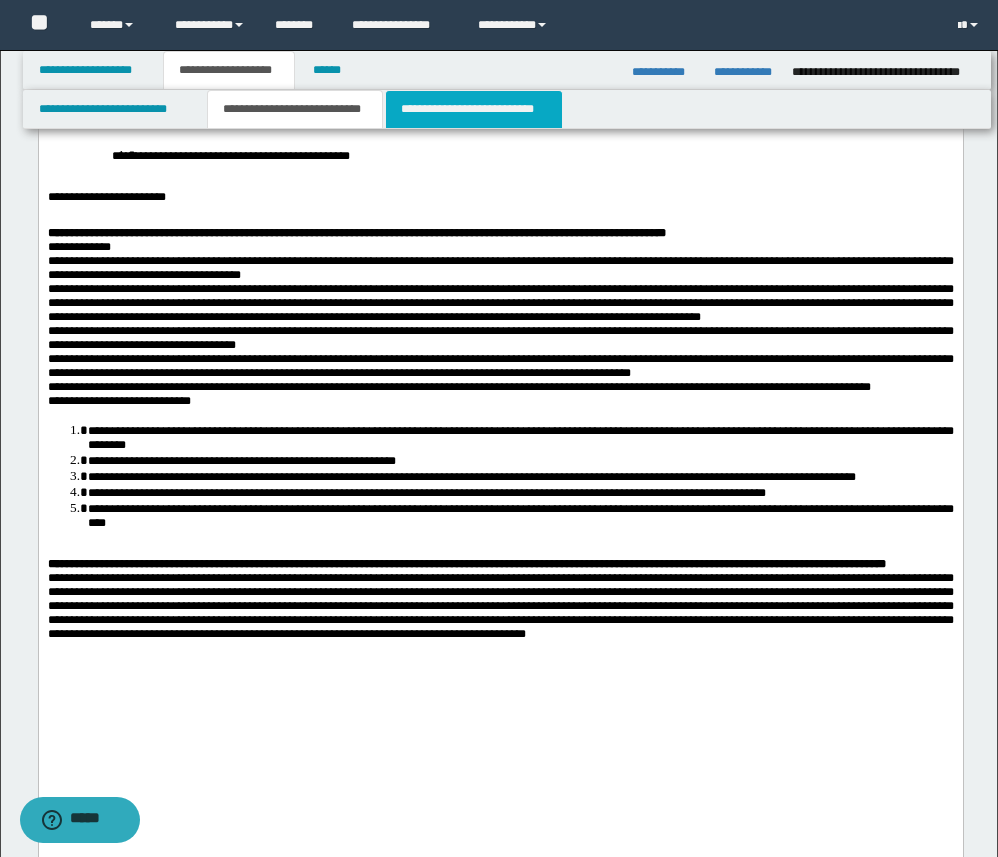 click on "**********" at bounding box center [474, 109] 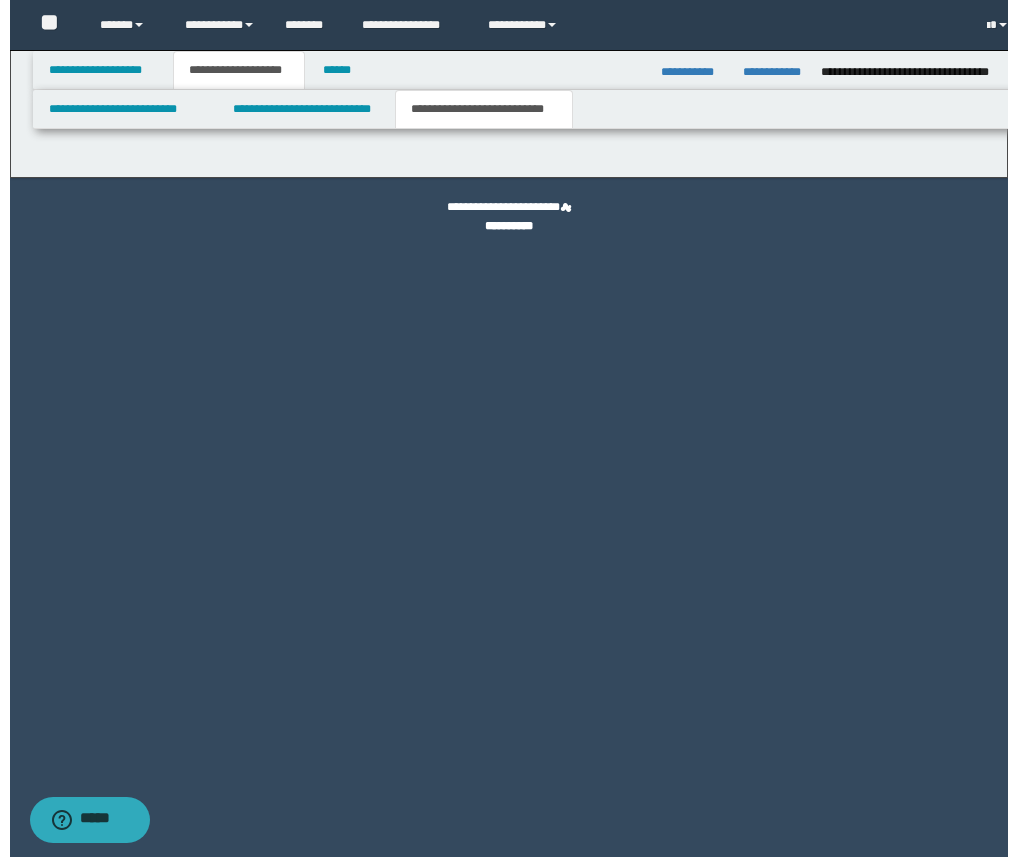 scroll, scrollTop: 0, scrollLeft: 0, axis: both 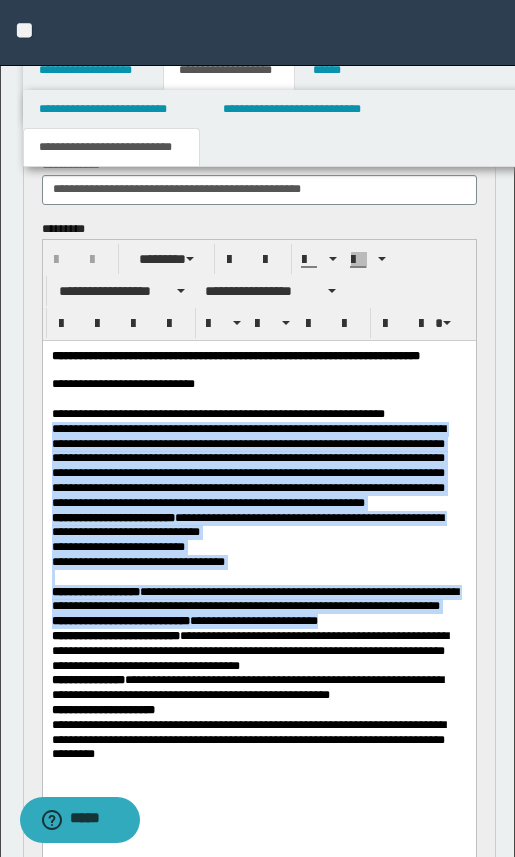 drag, startPoint x: 50, startPoint y: 453, endPoint x: 389, endPoint y: 689, distance: 413.0581 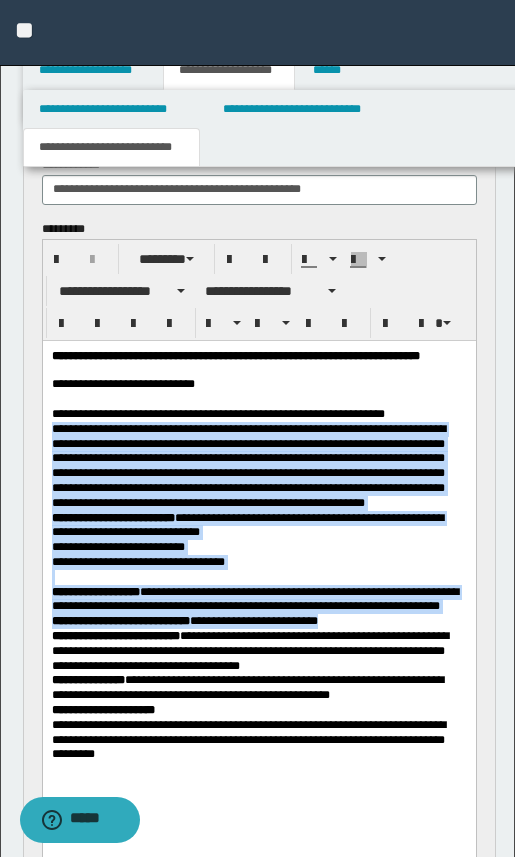 drag, startPoint x: 323, startPoint y: 679, endPoint x: 291, endPoint y: 374, distance: 306.6741 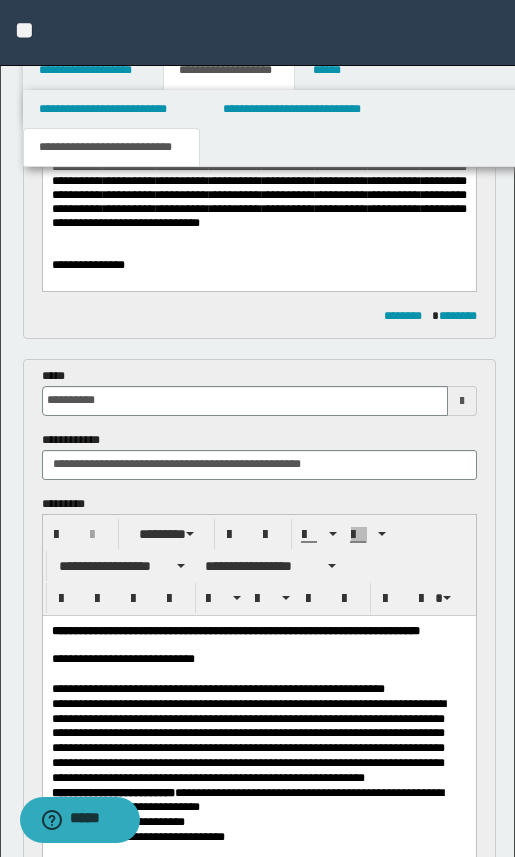 scroll, scrollTop: 907, scrollLeft: 0, axis: vertical 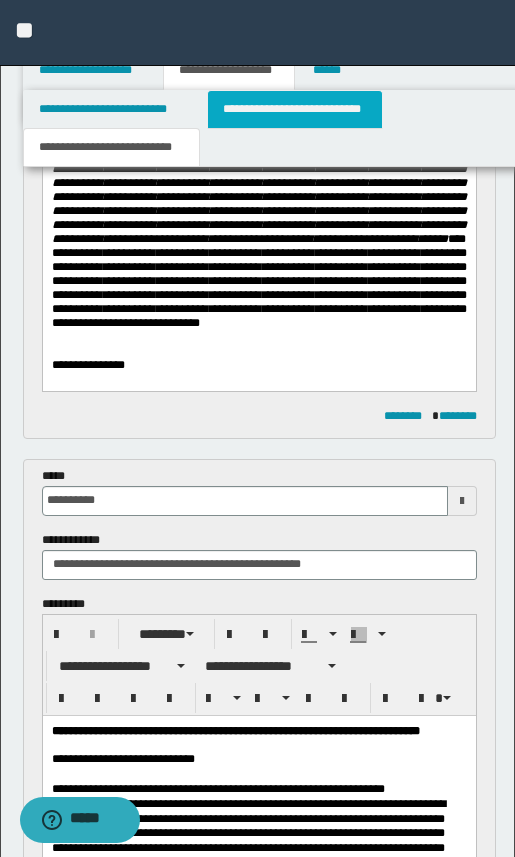 click on "**********" at bounding box center (295, 109) 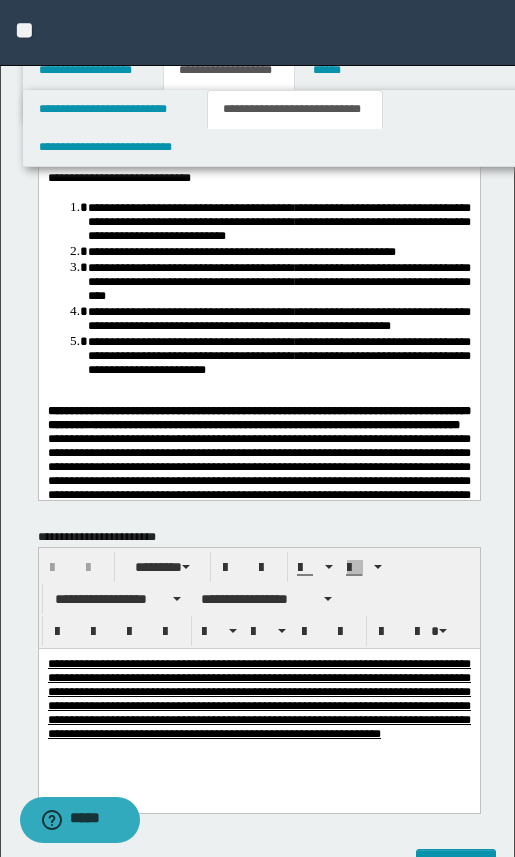 scroll, scrollTop: 657, scrollLeft: 0, axis: vertical 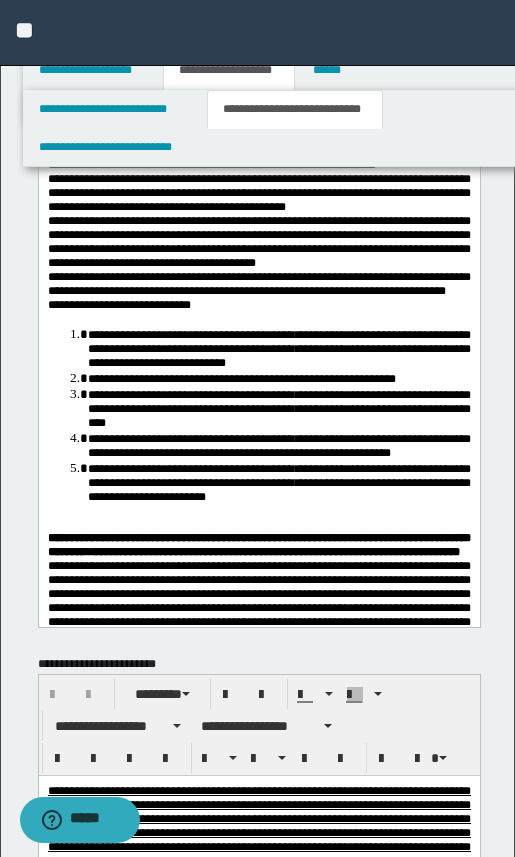 click on "**********" at bounding box center [258, 305] 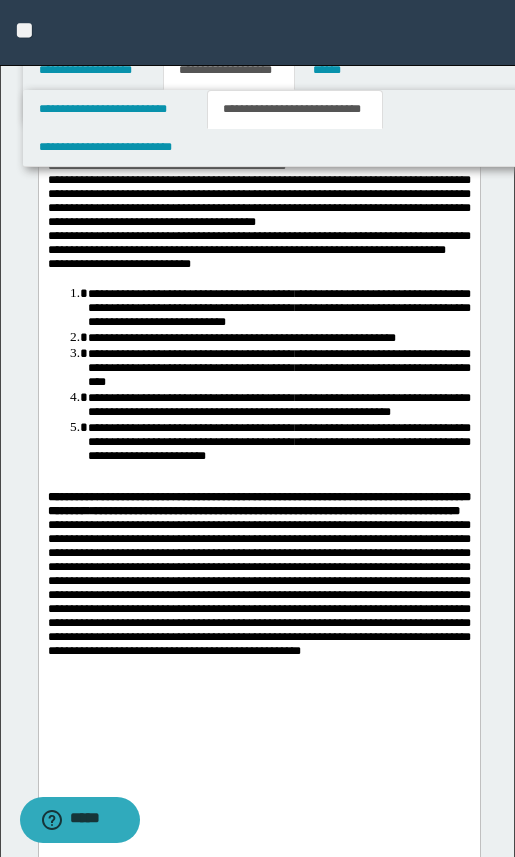 scroll, scrollTop: 657, scrollLeft: 0, axis: vertical 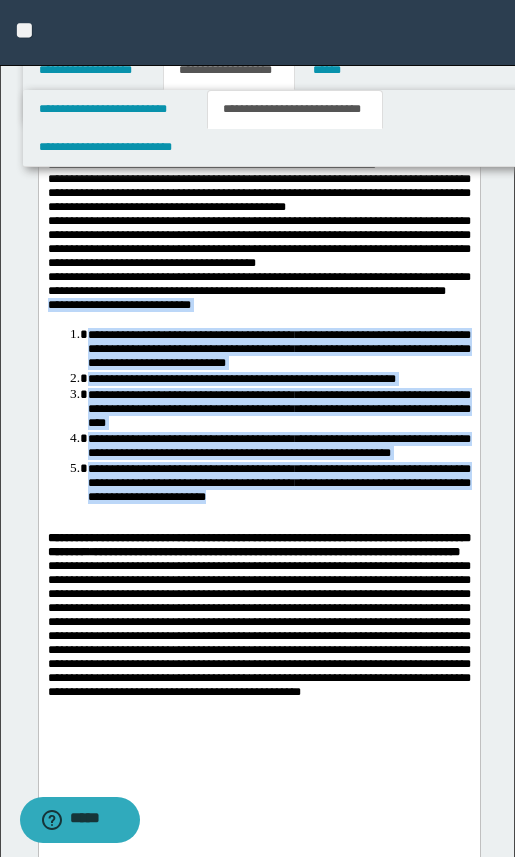 drag, startPoint x: 48, startPoint y: 438, endPoint x: 363, endPoint y: 658, distance: 384.22 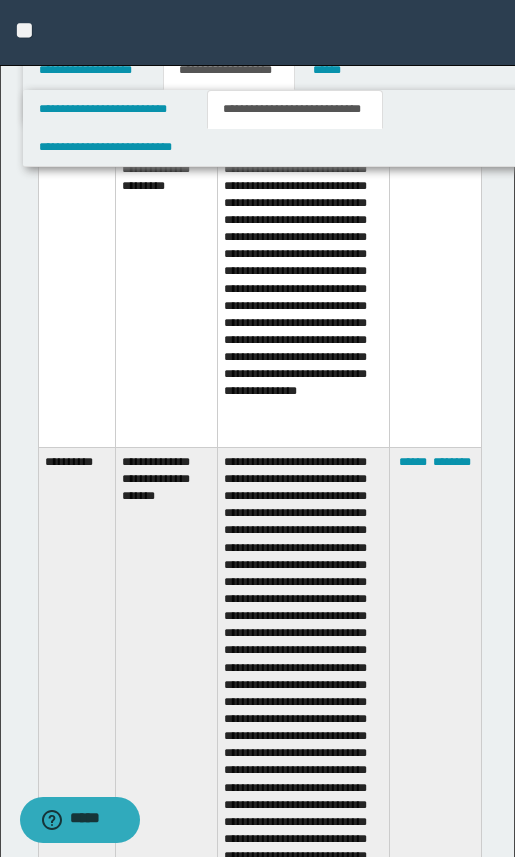 scroll, scrollTop: 6032, scrollLeft: 0, axis: vertical 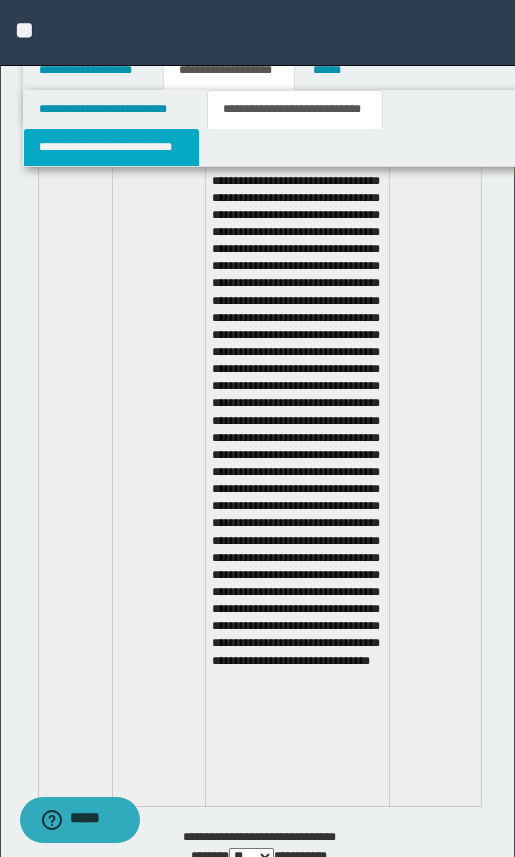 click on "**********" at bounding box center (112, 147) 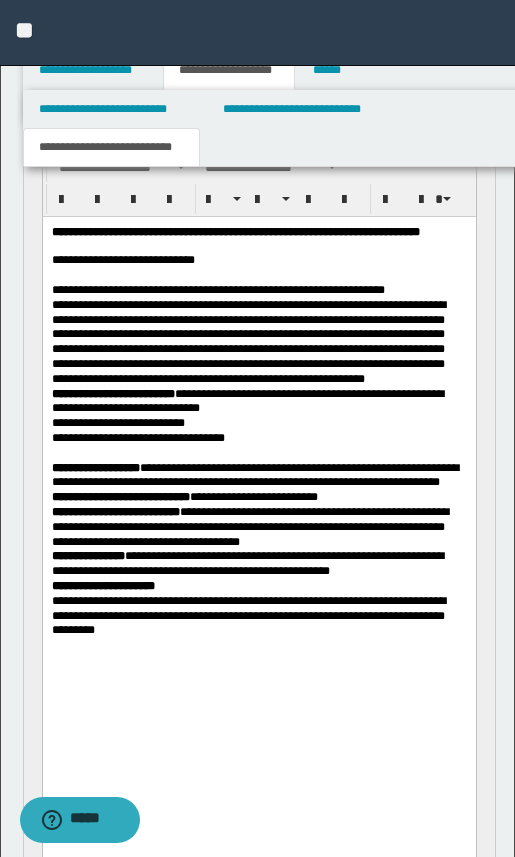 scroll, scrollTop: 1443, scrollLeft: 0, axis: vertical 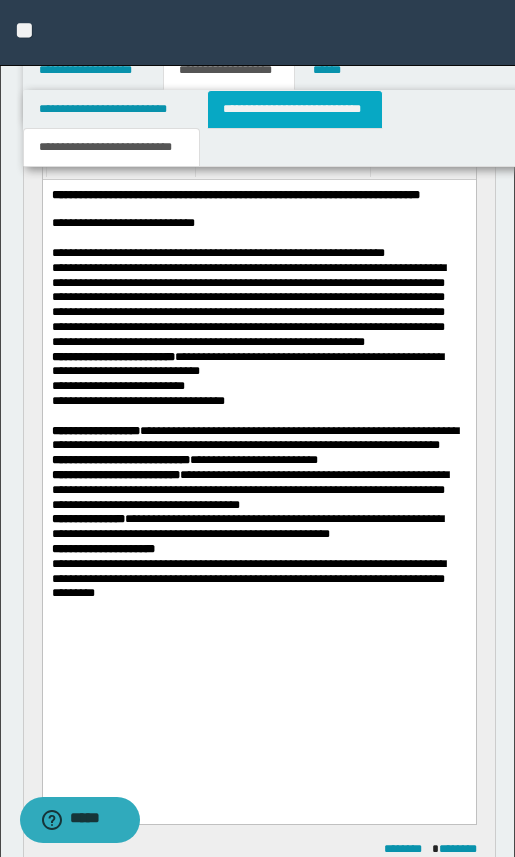 click on "**********" at bounding box center (295, 109) 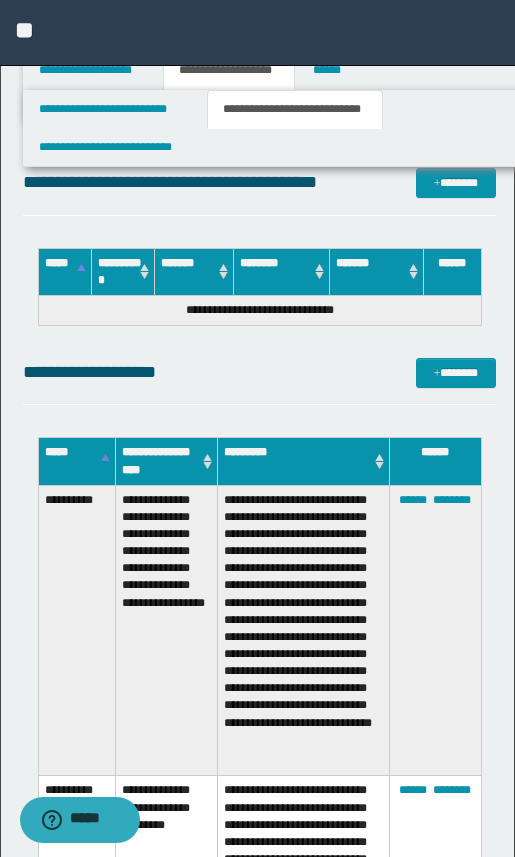 scroll, scrollTop: 5568, scrollLeft: 0, axis: vertical 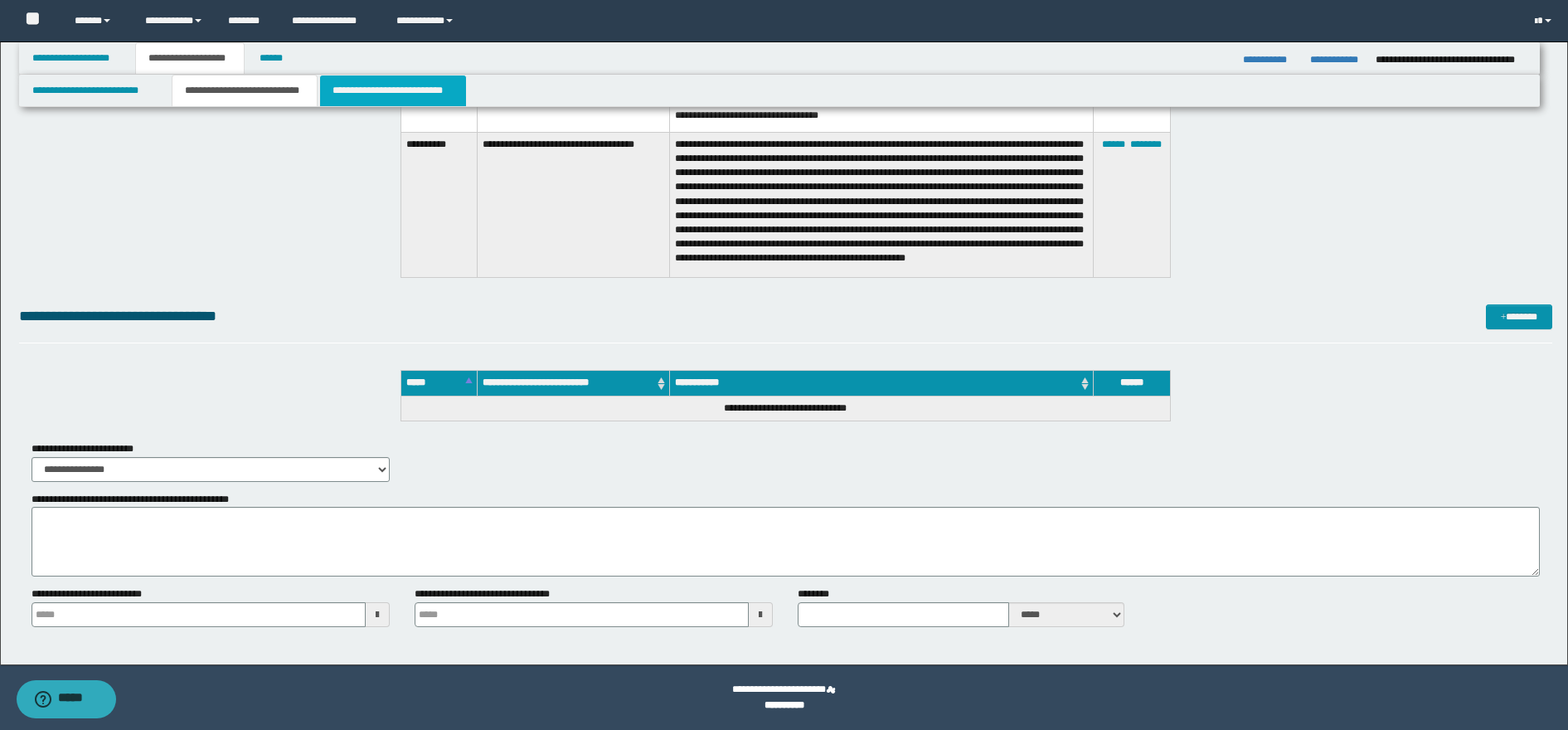 click on "**********" at bounding box center (393, 90) 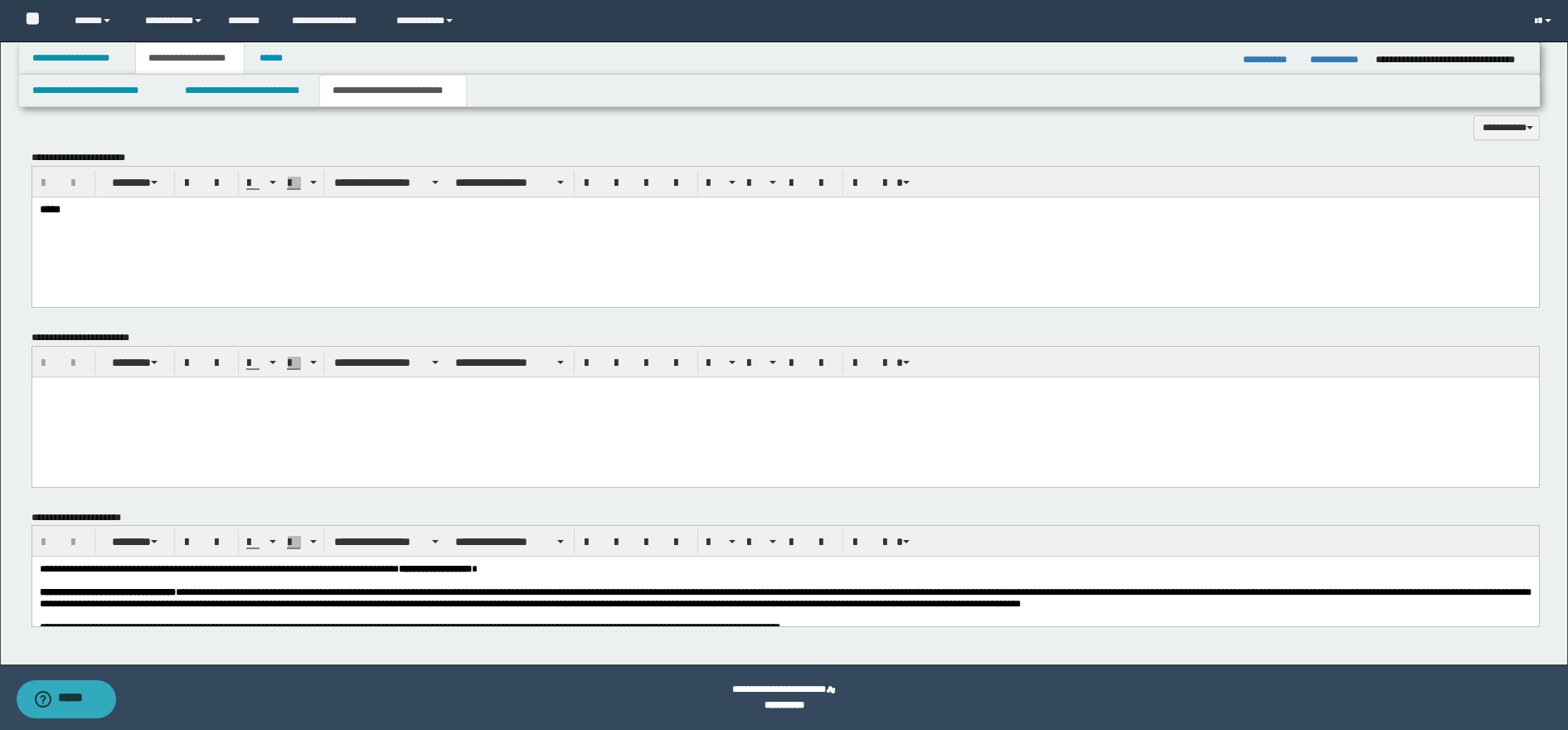 scroll, scrollTop: 1650, scrollLeft: 0, axis: vertical 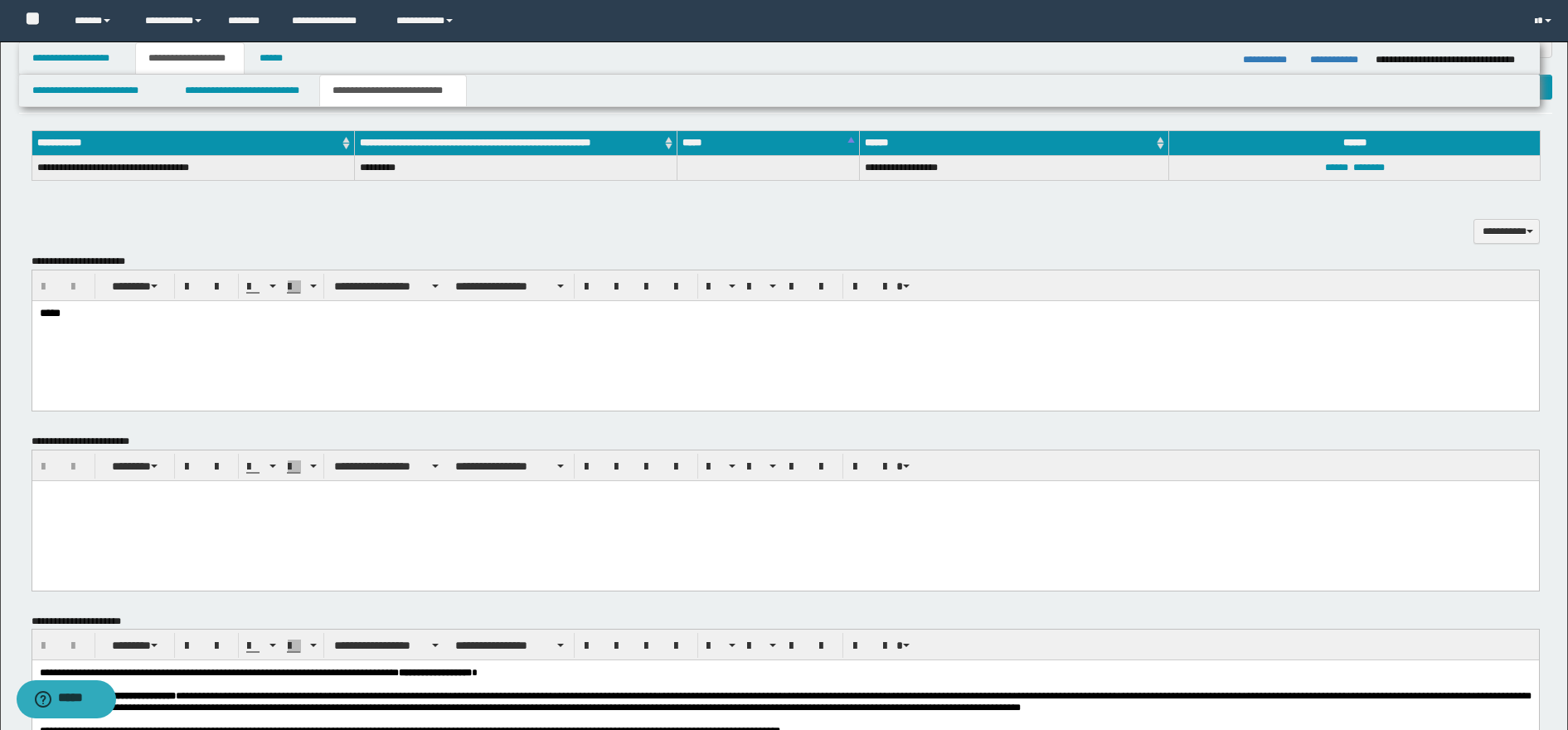click on "*****" at bounding box center [784, 334] 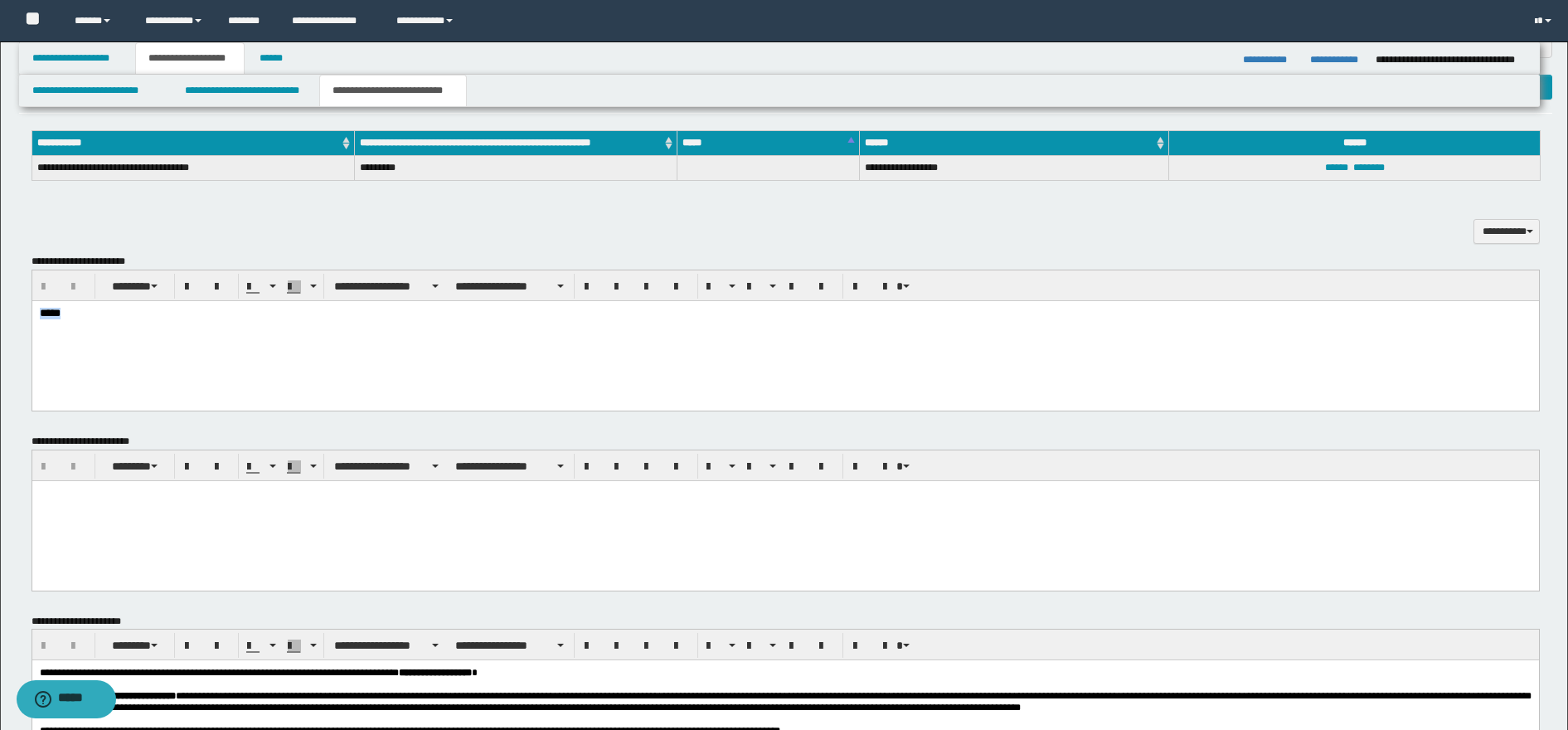 drag, startPoint x: 37, startPoint y: 314, endPoint x: 114, endPoint y: 314, distance: 77 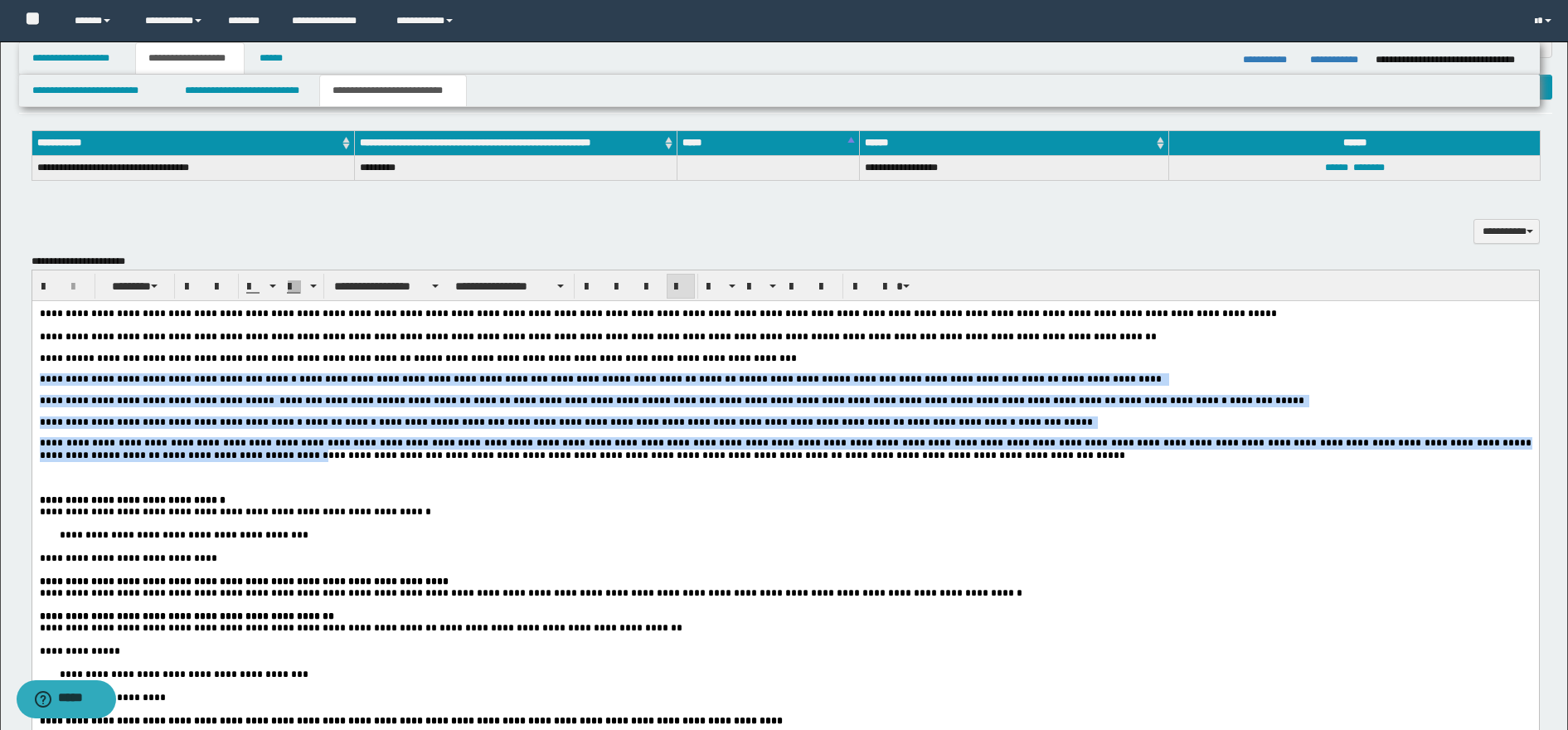 drag, startPoint x: 38, startPoint y: 387, endPoint x: 70, endPoint y: 465, distance: 84.308956 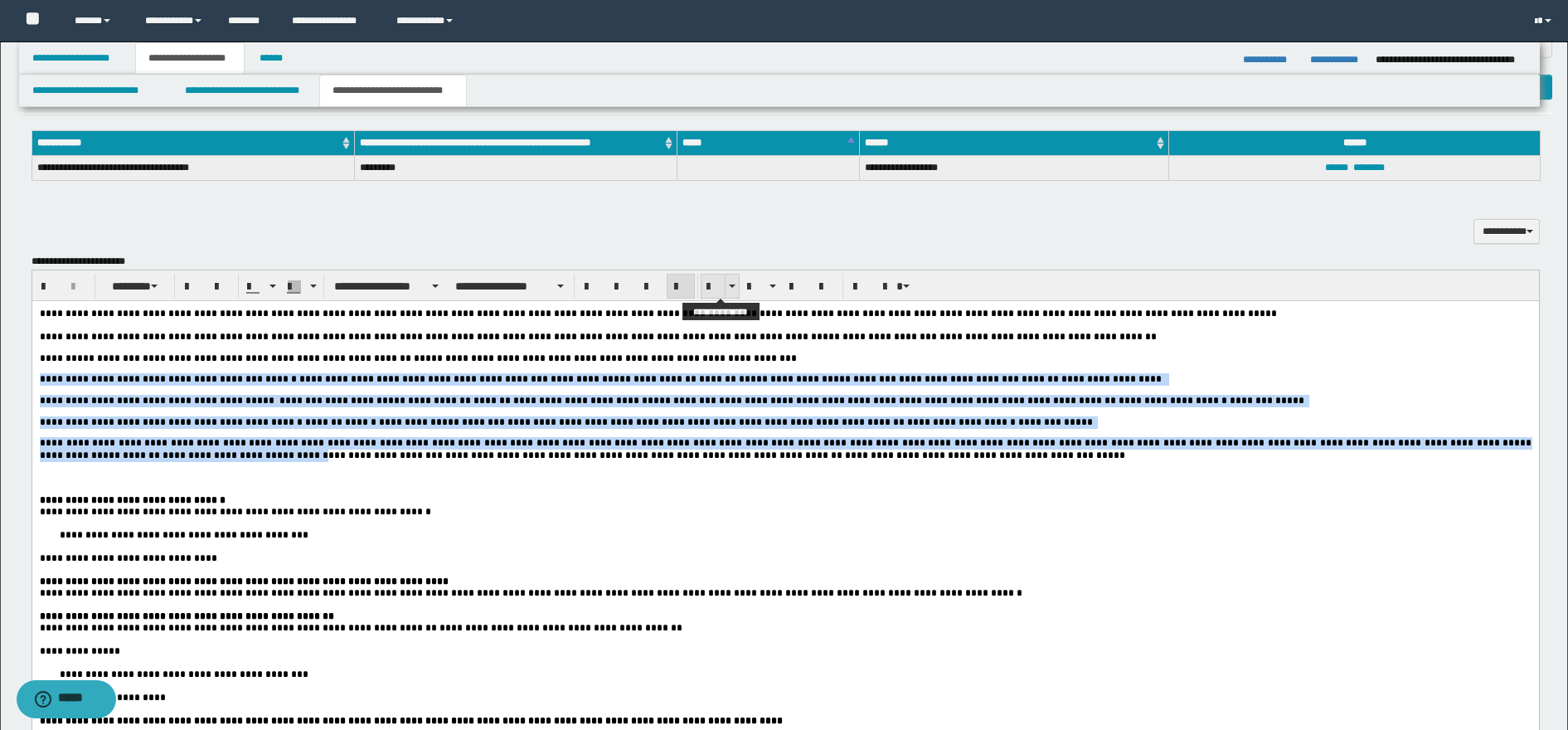 click at bounding box center [713, 287] 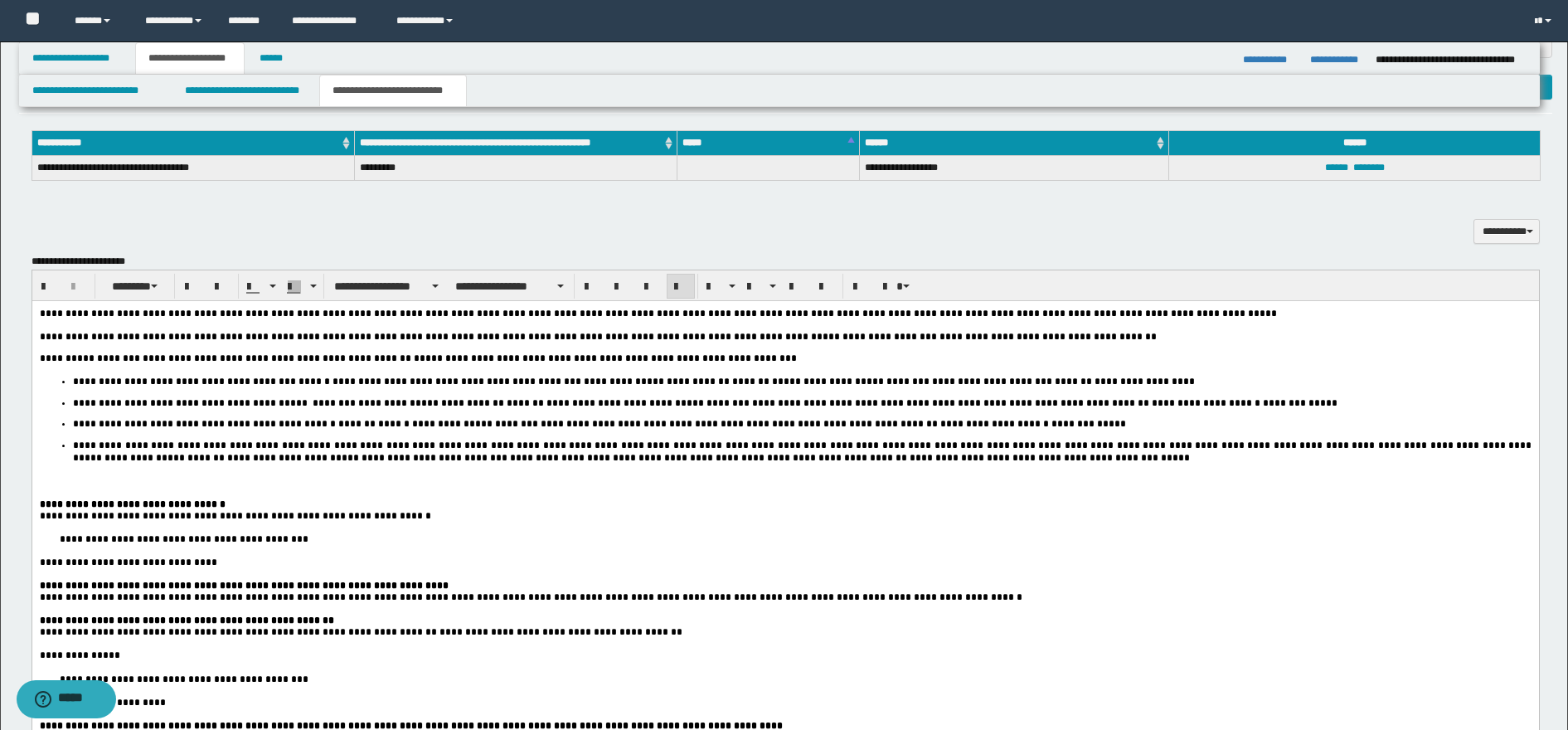 drag, startPoint x: 642, startPoint y: 503, endPoint x: 621, endPoint y: 506, distance: 21.213203 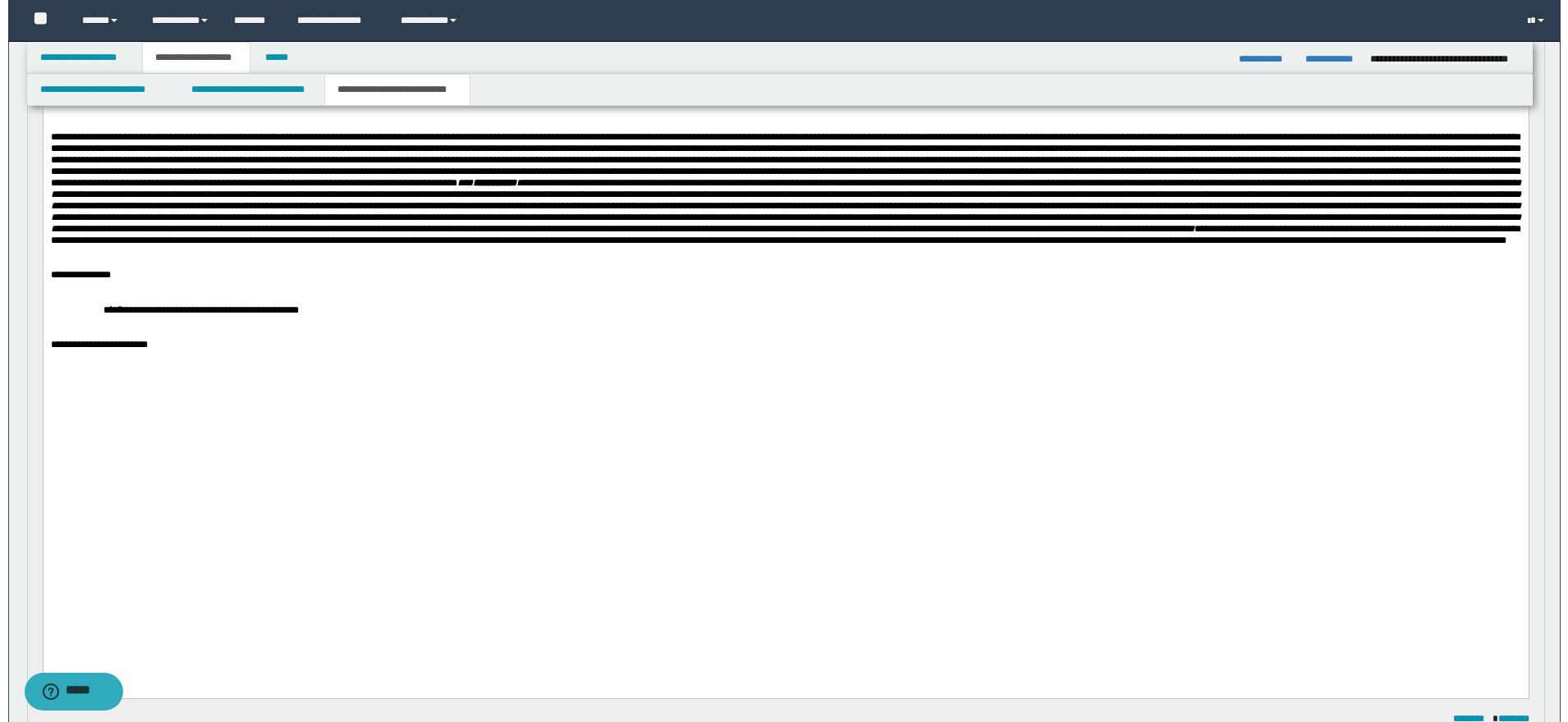 scroll, scrollTop: 0, scrollLeft: 0, axis: both 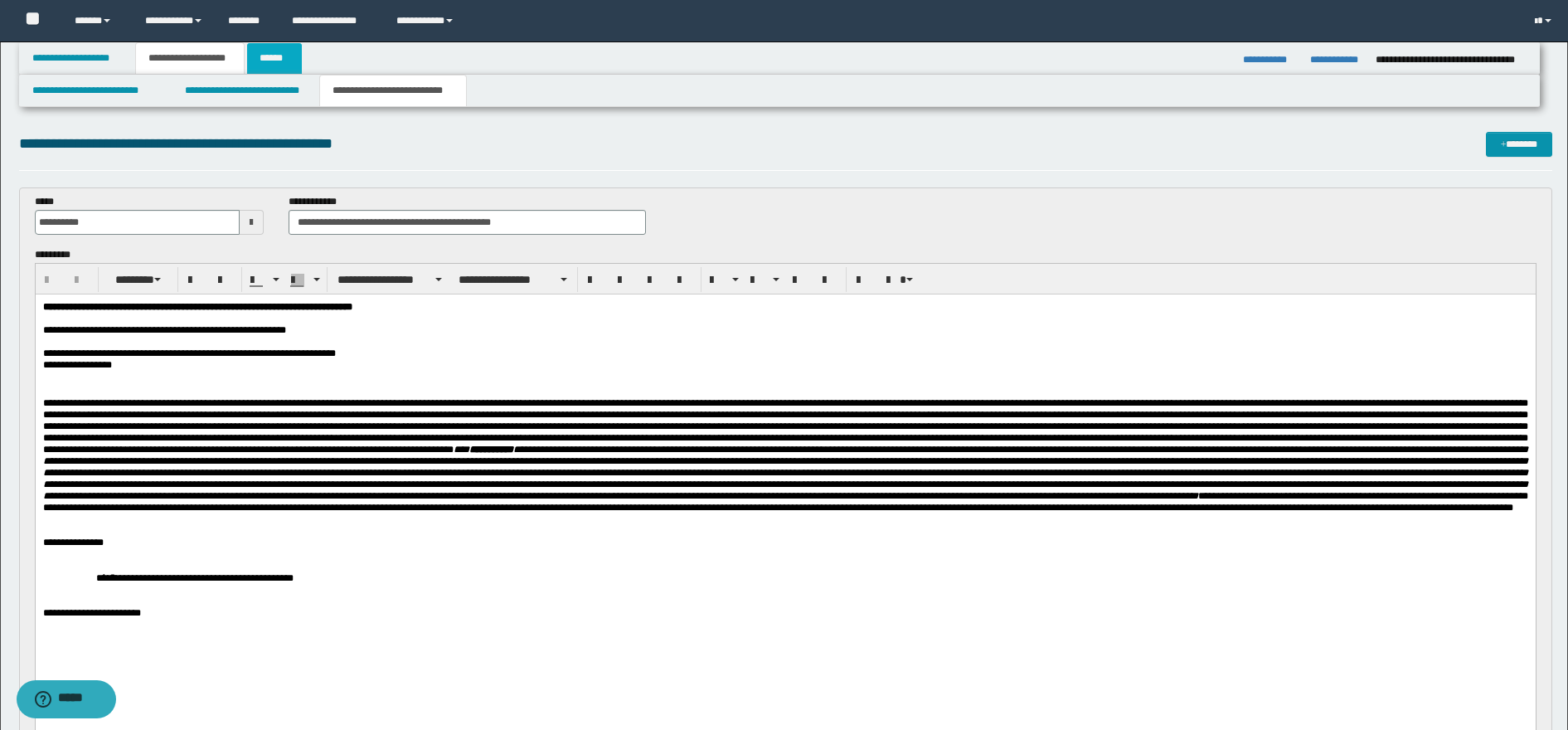 click on "******" at bounding box center [274, 58] 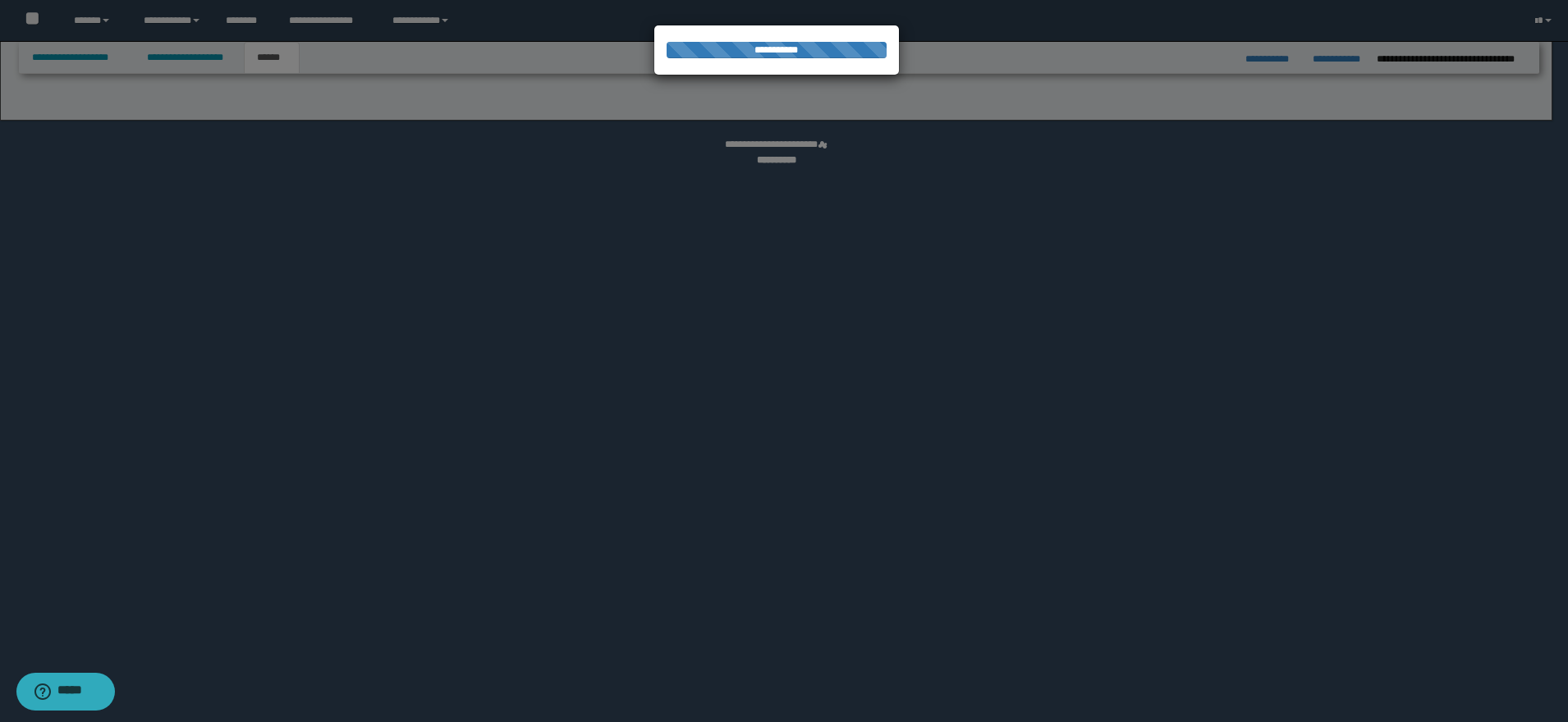select on "*" 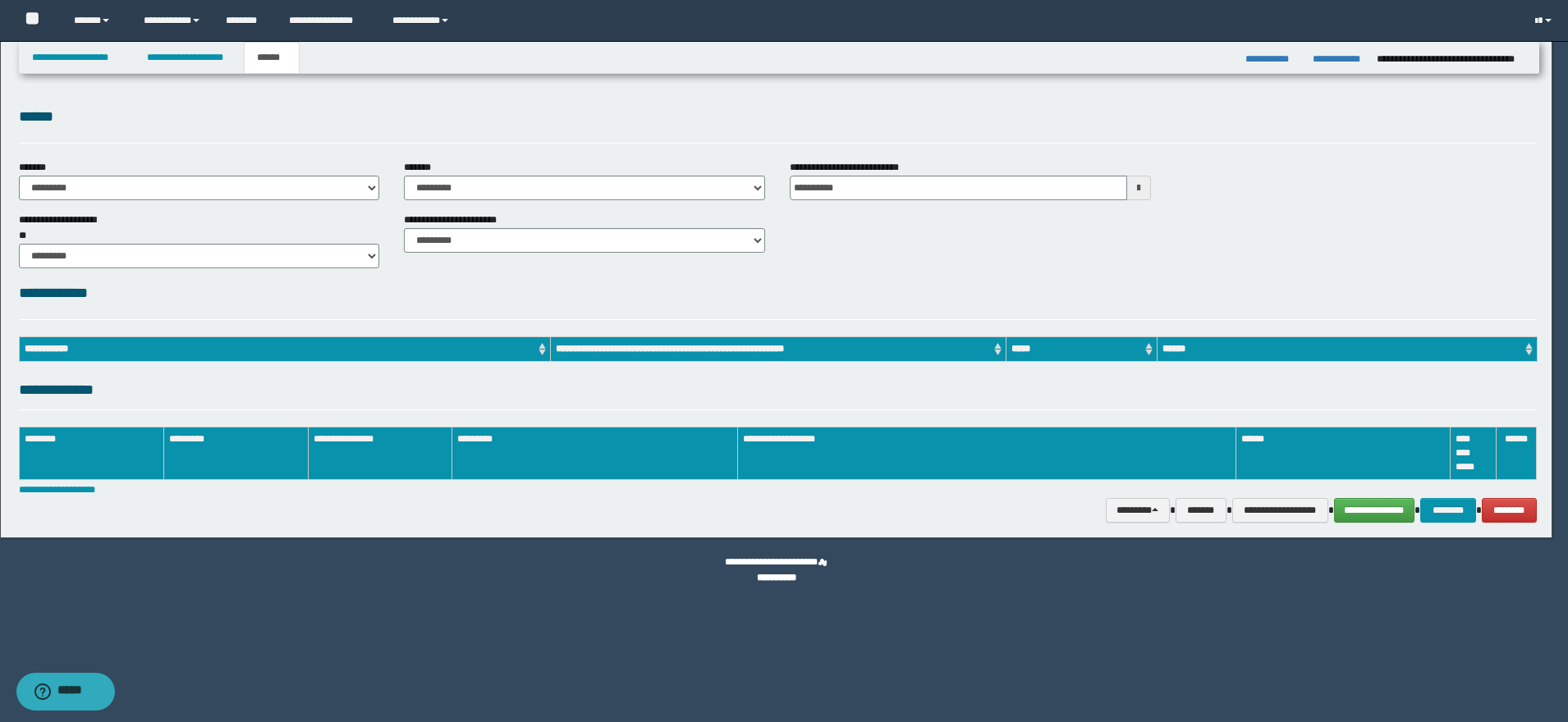 scroll, scrollTop: 0, scrollLeft: 0, axis: both 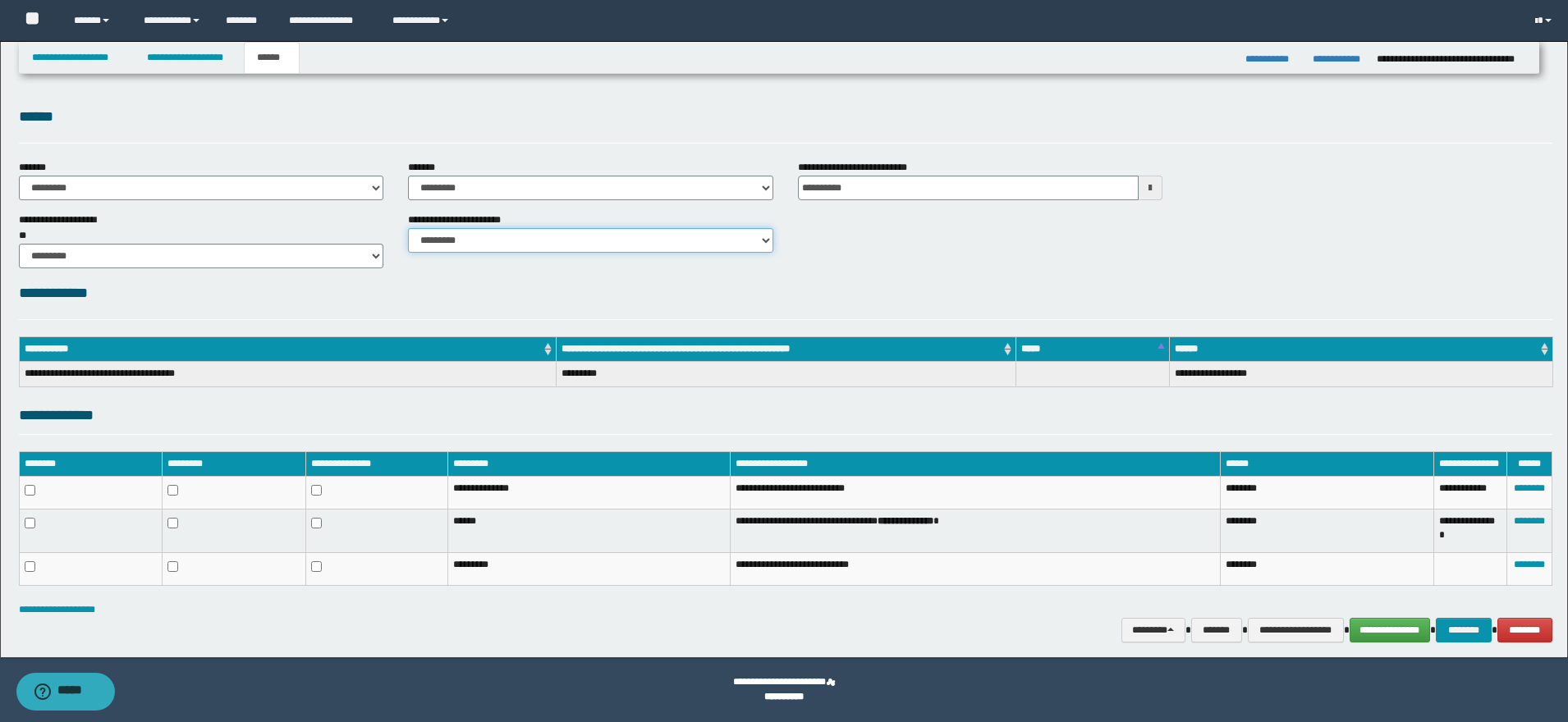 drag, startPoint x: 770, startPoint y: 244, endPoint x: 754, endPoint y: 255, distance: 19.416488 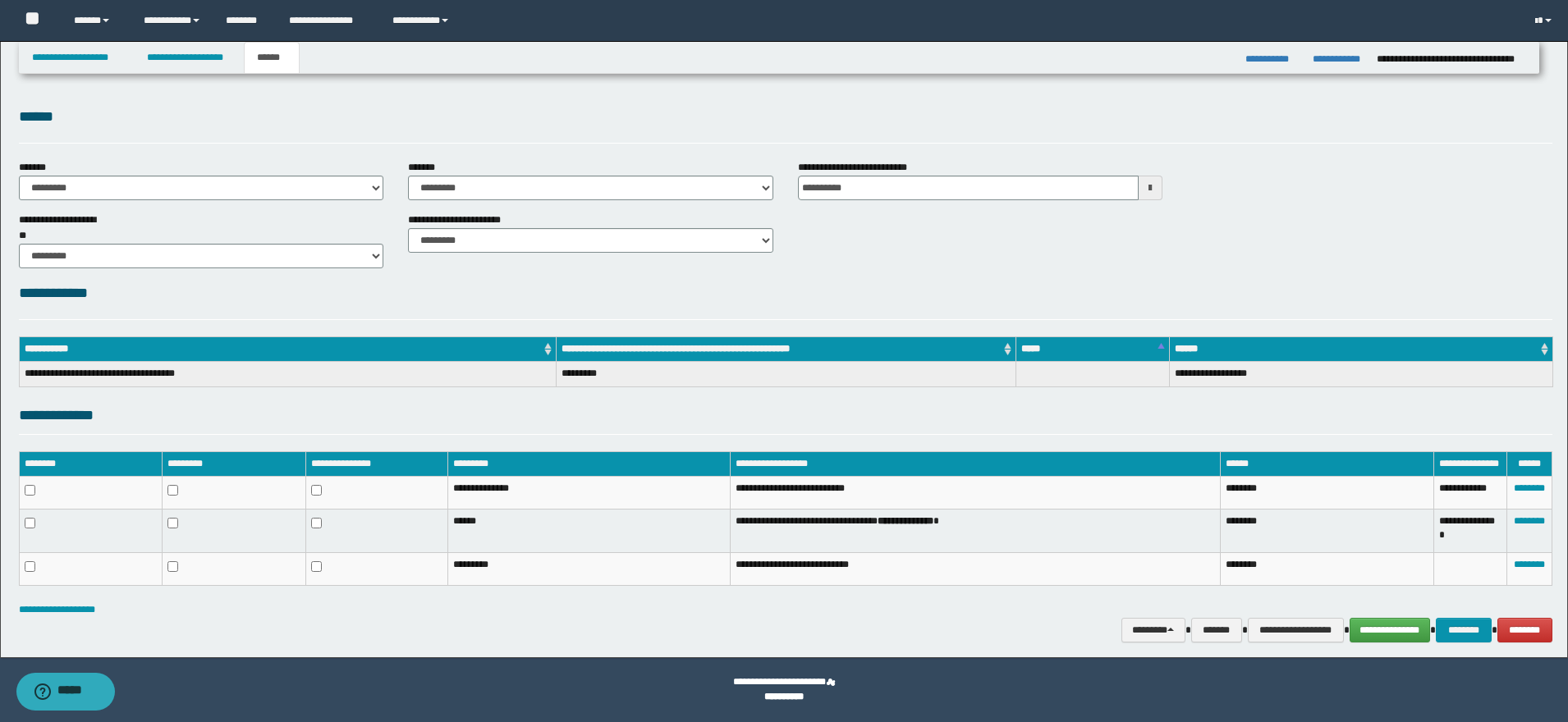 click on "**********" at bounding box center (786, 293) 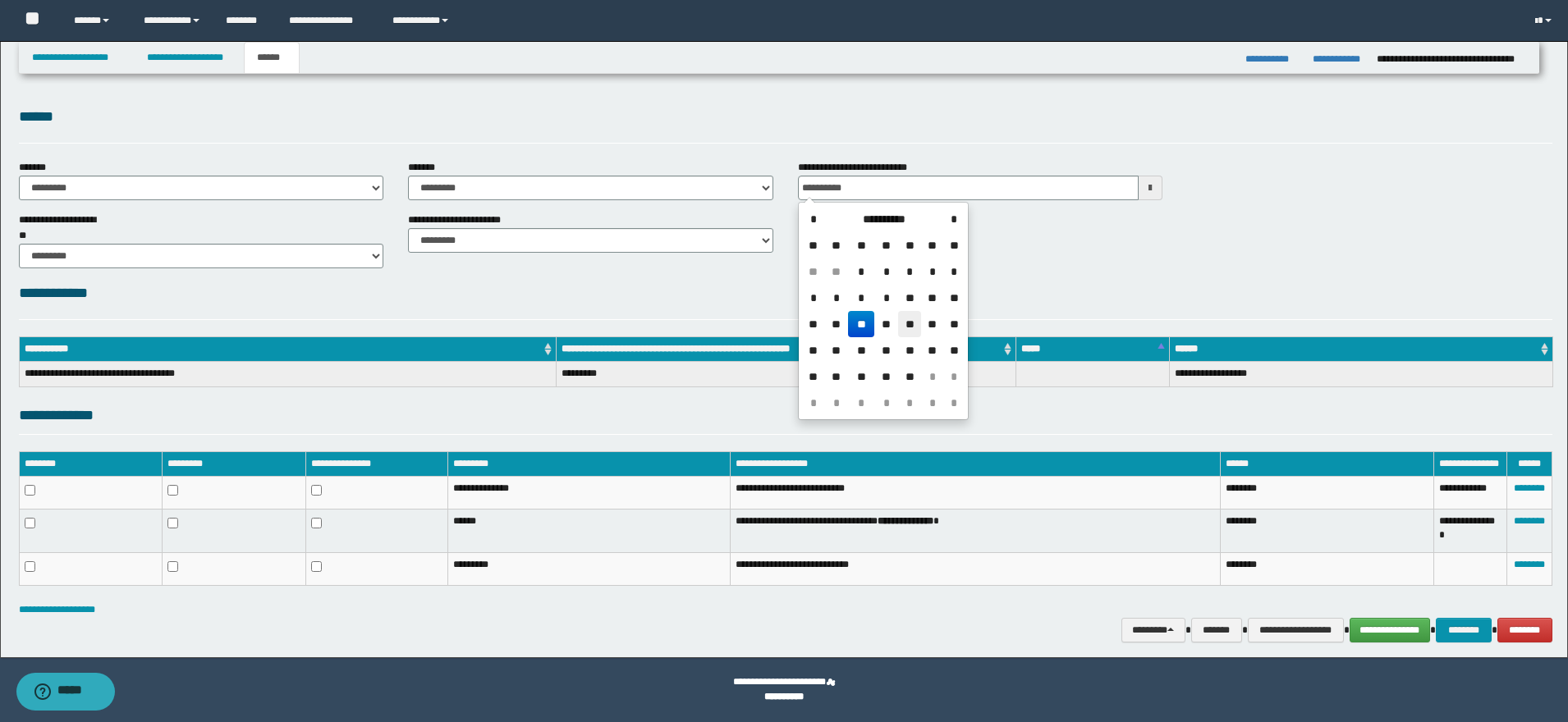 click on "**" at bounding box center [910, 324] 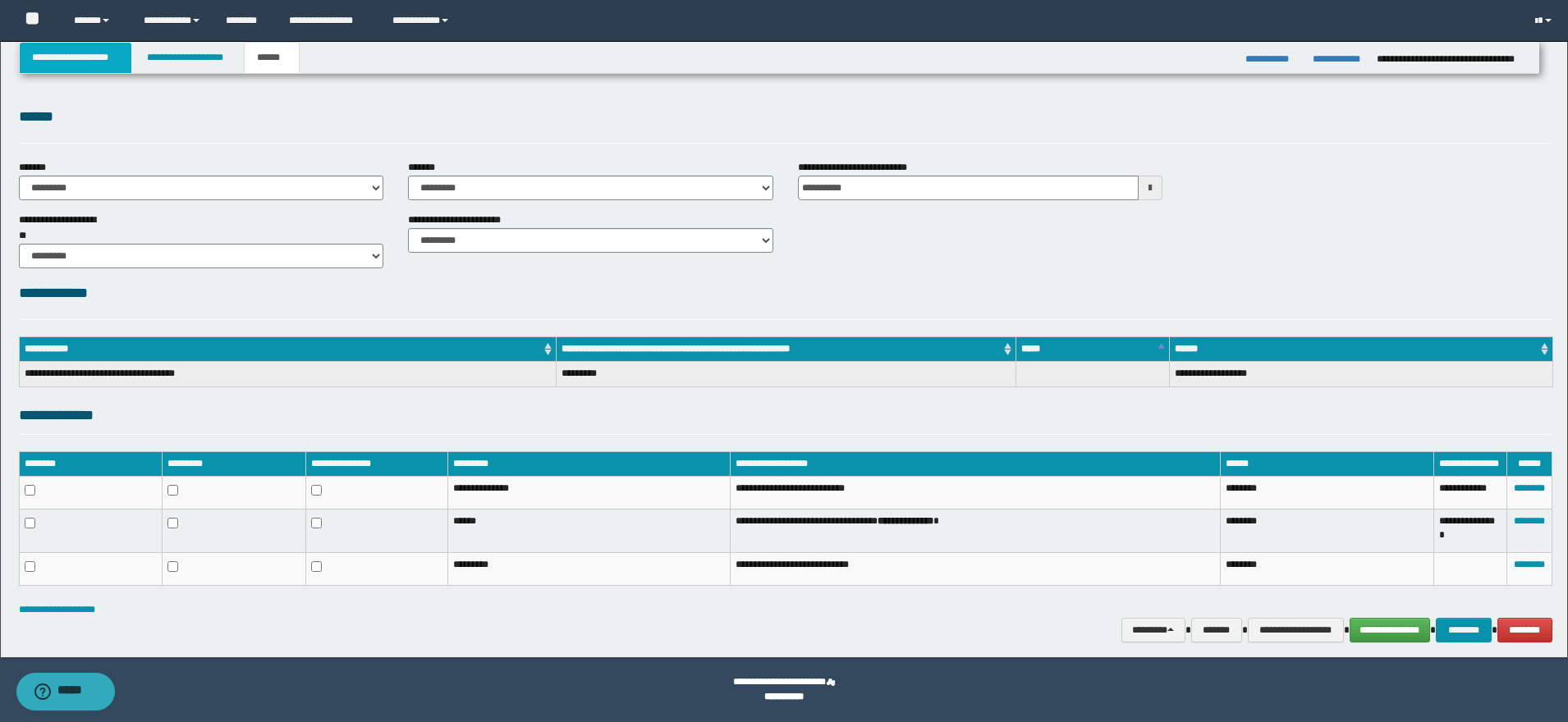click on "**********" at bounding box center [76, 57] 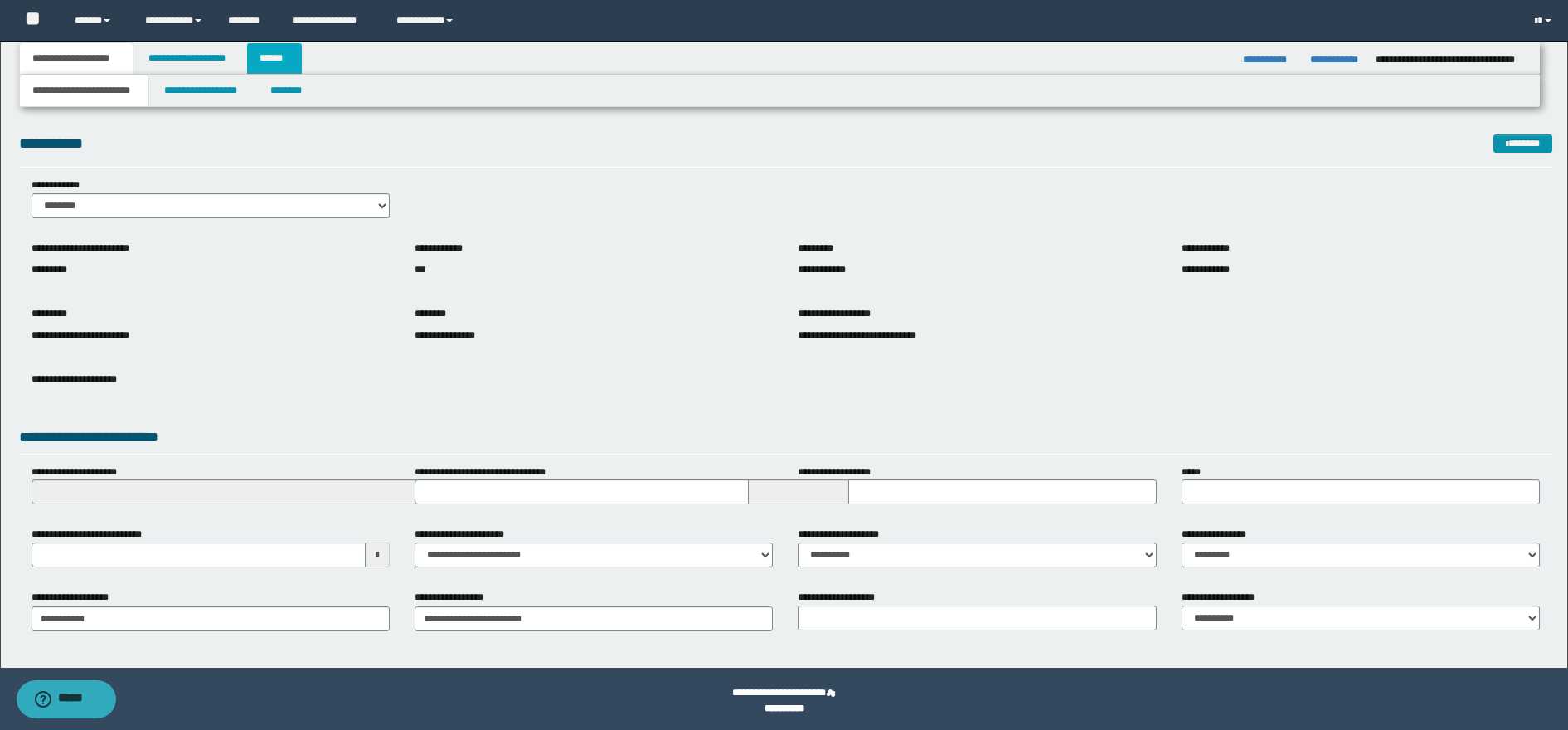 click on "******" at bounding box center [274, 58] 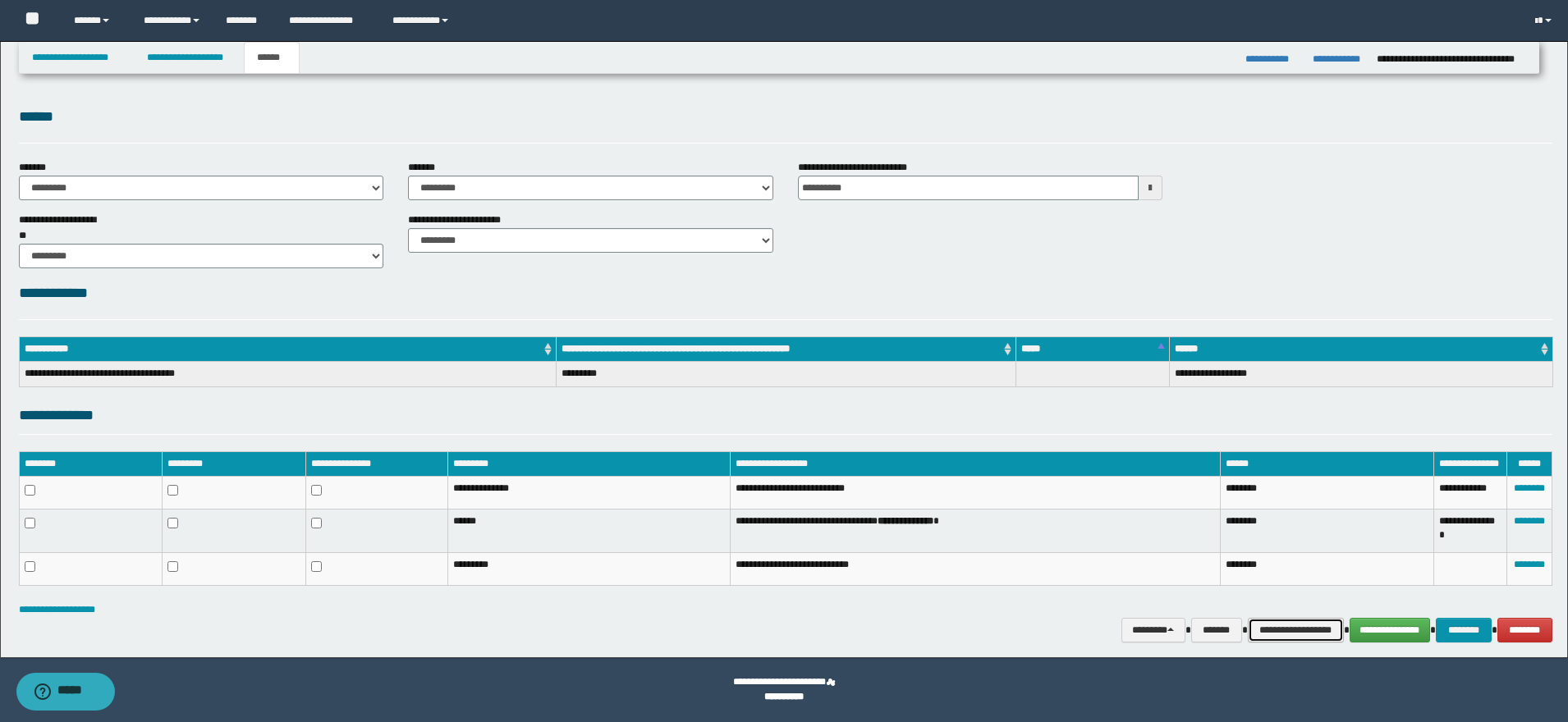 click on "**********" at bounding box center [1295, 630] 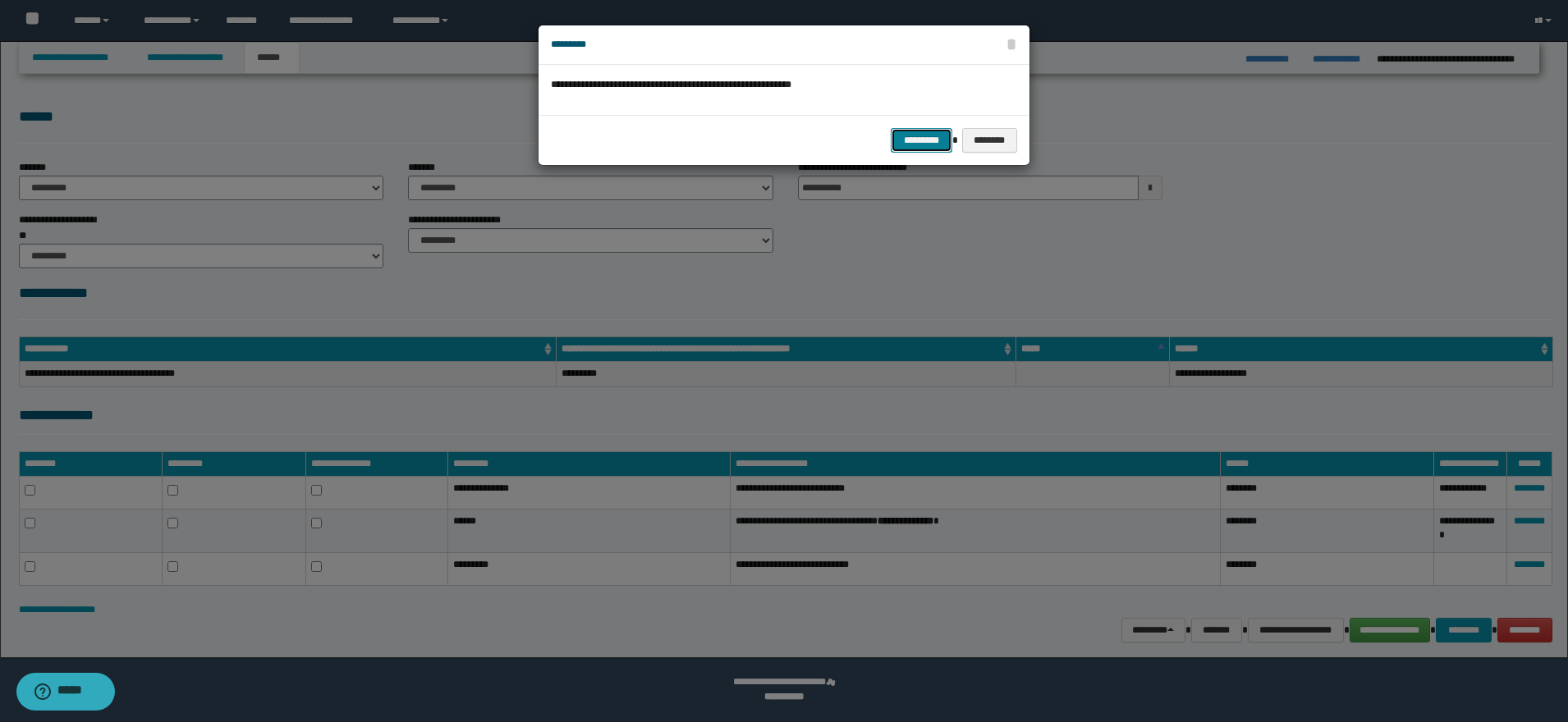 click on "*********" at bounding box center [921, 140] 